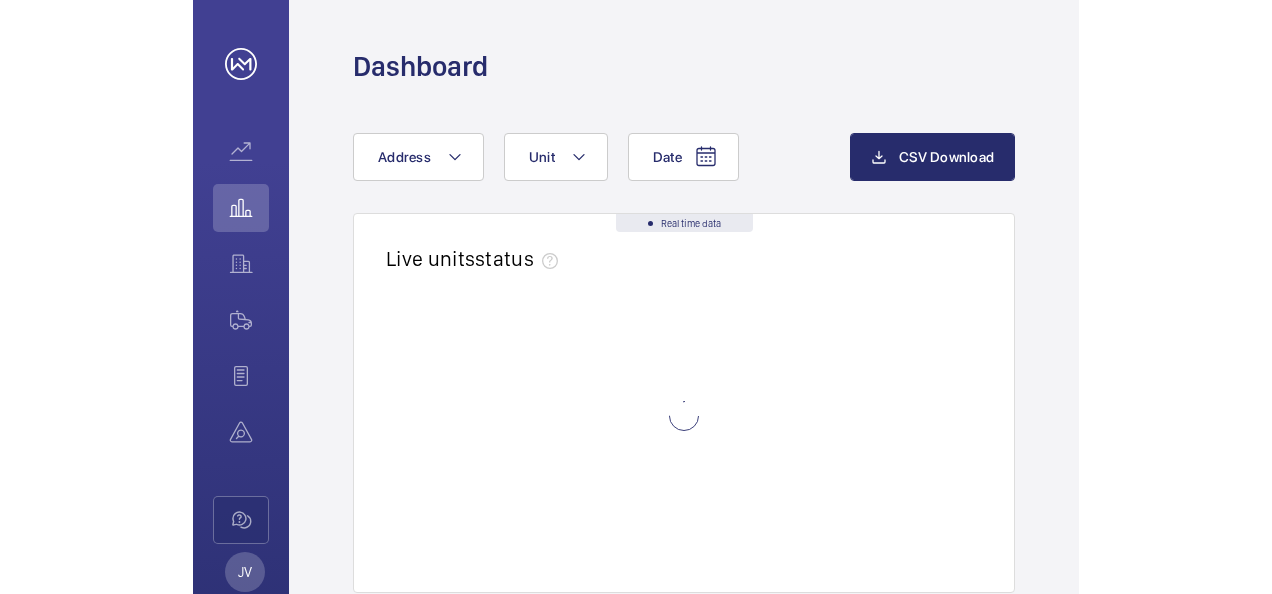 scroll, scrollTop: 0, scrollLeft: 0, axis: both 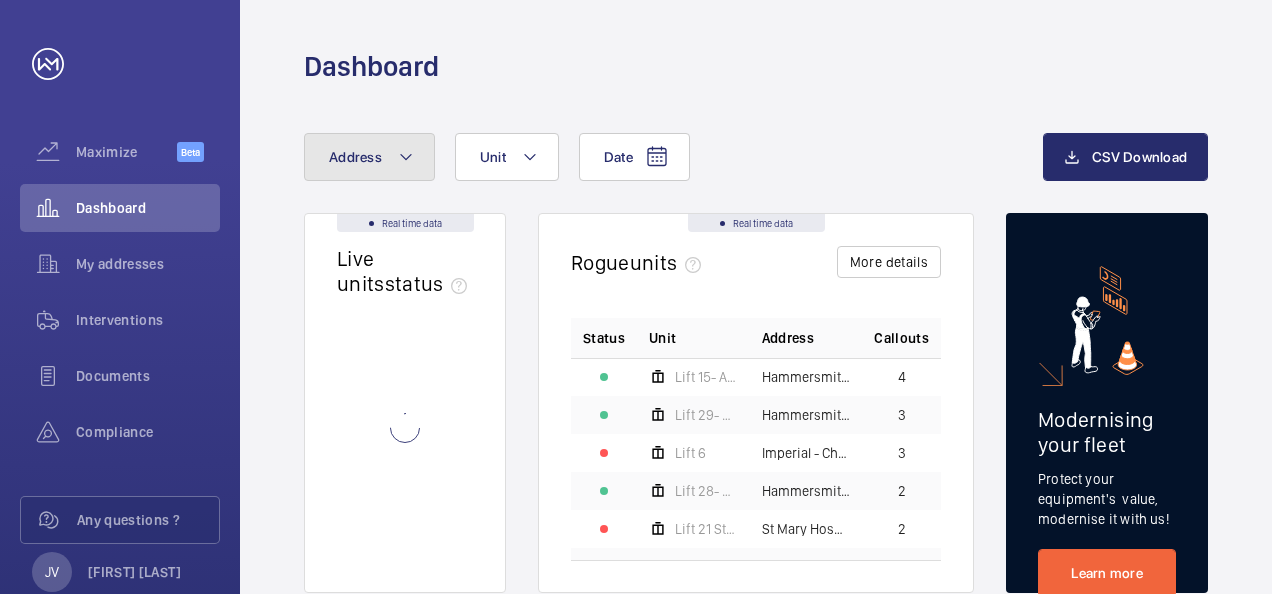 click 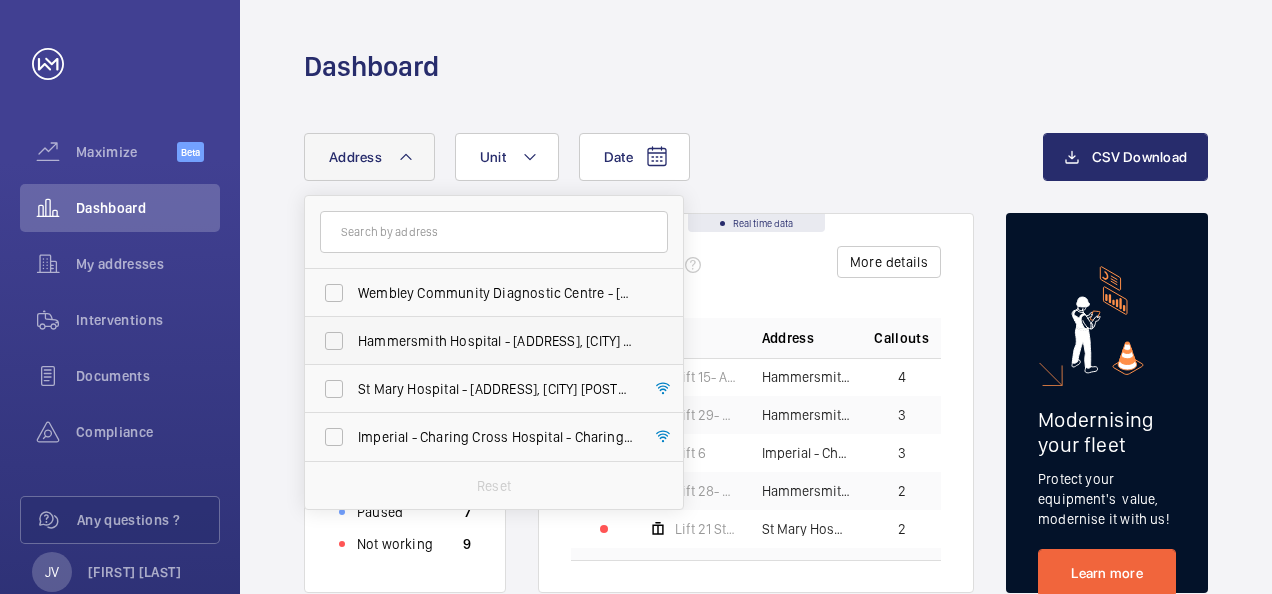 click on "Hammersmith Hospital - [ADDRESS], [CITY] [POSTCODE]" at bounding box center (495, 341) 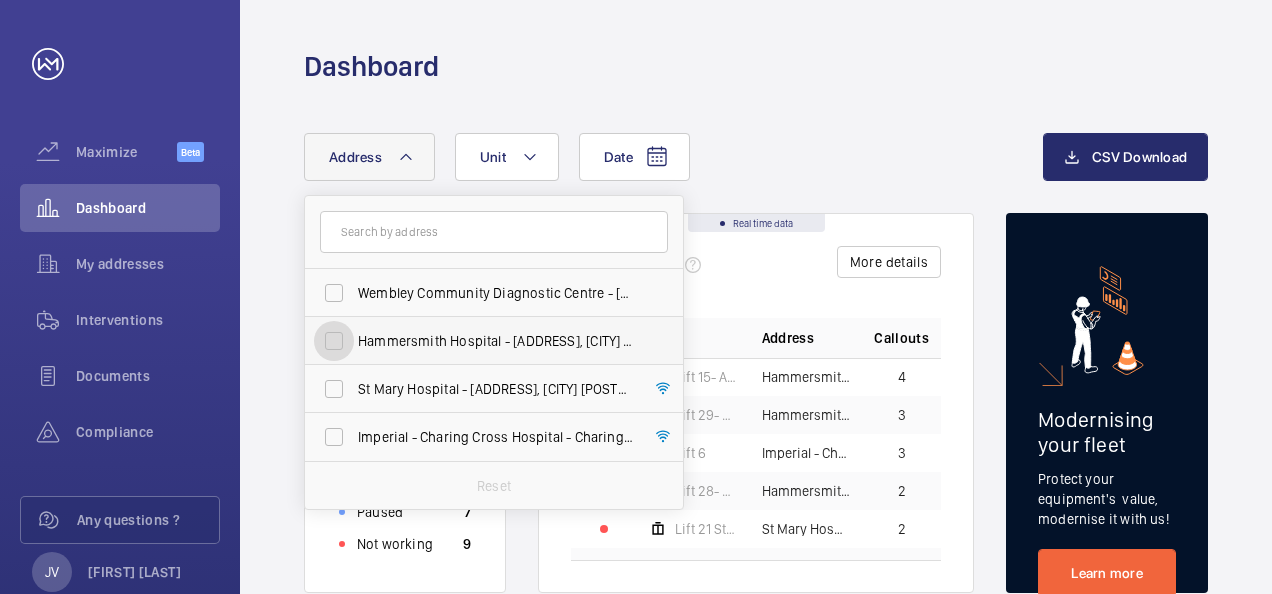 click on "Hammersmith Hospital - [ADDRESS], [CITY] [POSTCODE]" at bounding box center (334, 341) 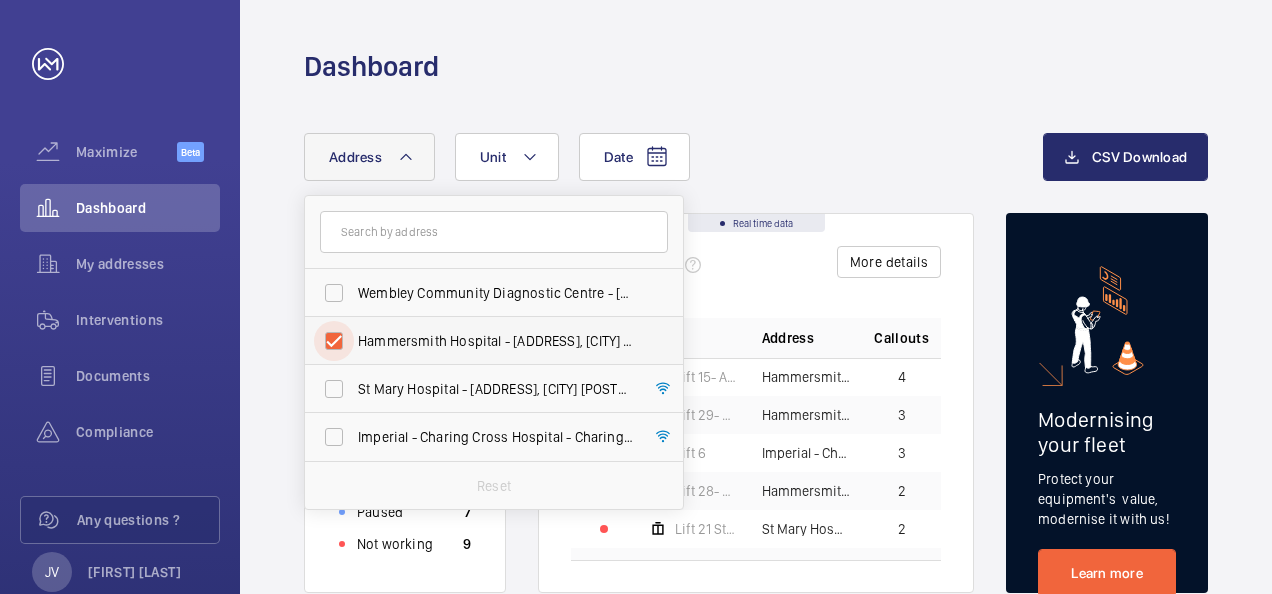 checkbox on "true" 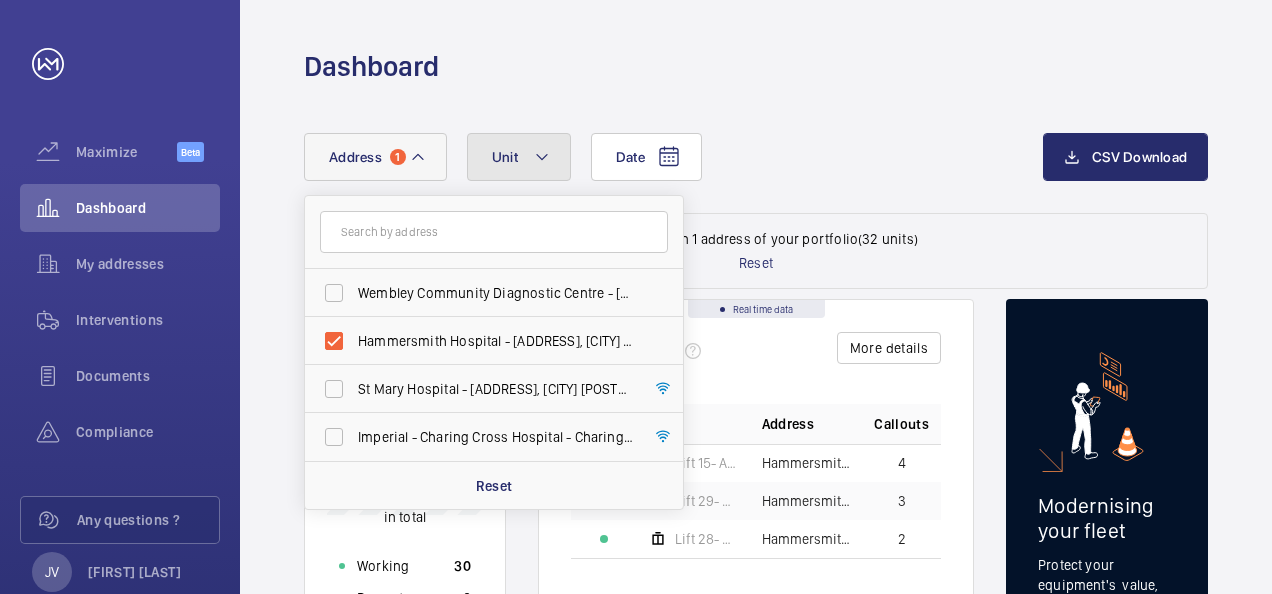 click on "Unit" 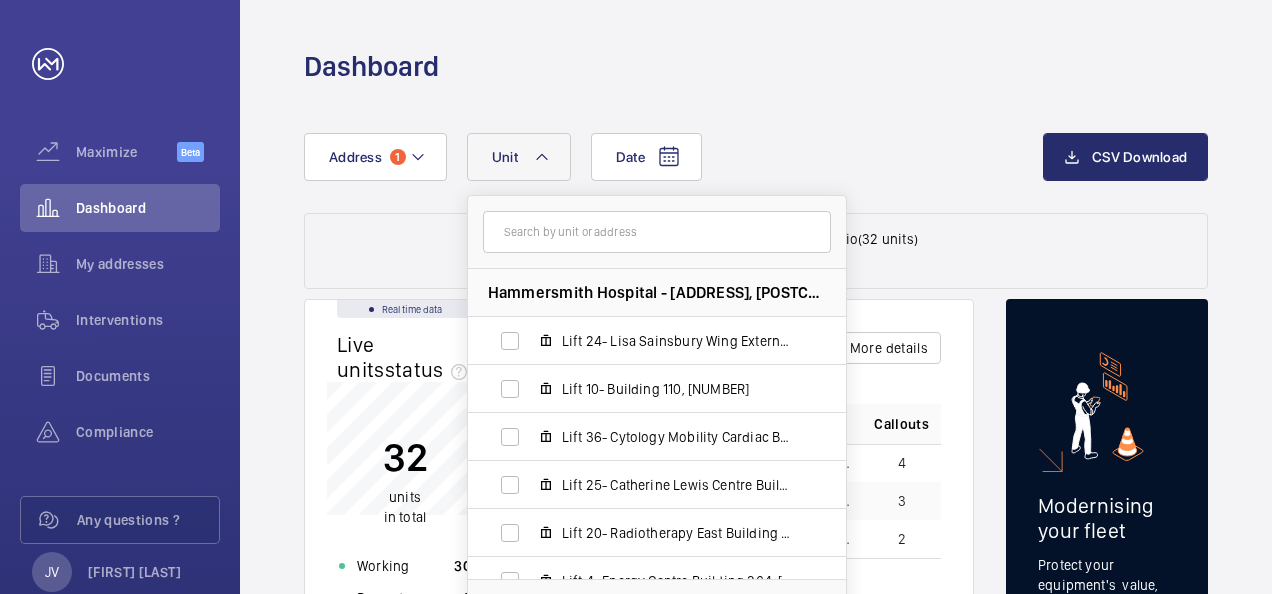 click on "Date Address 1 Unit Hammersmith Hospital - [ADDRESS], [POSTCODE] [CITY] Lift 24- Lisa Sainsbury Wing External Glass Building 201, [NUMBER] Lift 10- Building 110, [NUMBER] Lift 36- Cytology Mobility Cardiac Building 201, [NUMBER] Lift 25- Catherine Lewis Centre Building 369, [NUMBER] Lift 20- Radiotherapy East Building 334, [NUMBER] Lift 4- Energy Centre Building 364, [NUMBER] Lift 17- A Block East (LH) Building 201, [NUMBER] Lift 5- C Block Building 114, [NUMBER] Lift 3- Garry Weston Cancer Centre (LH) Building 369, [NUMBER] Lift 18- A Block East (RH) Building 201, [NUMBER] Reset" 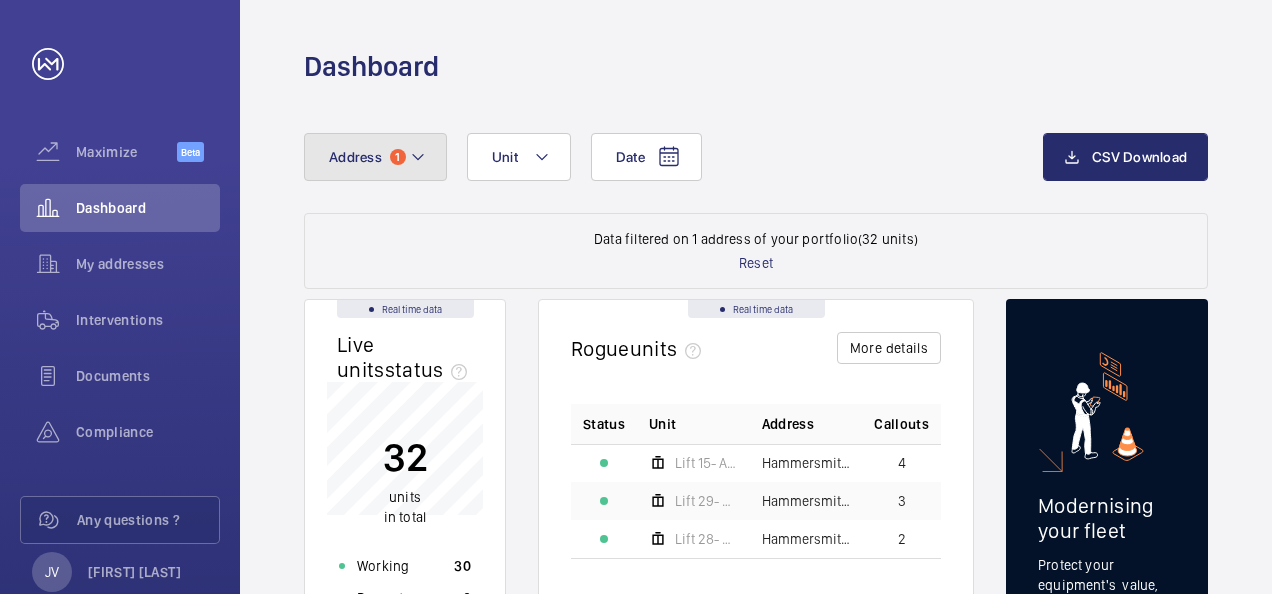 click on "Address 1" 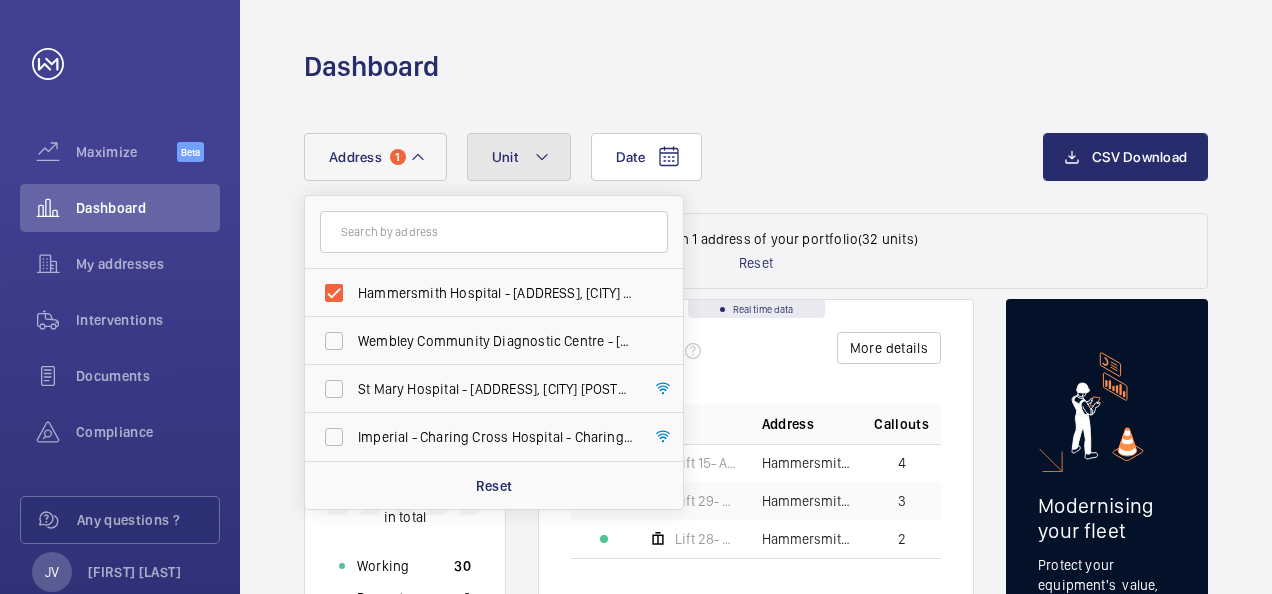 click on "Unit" 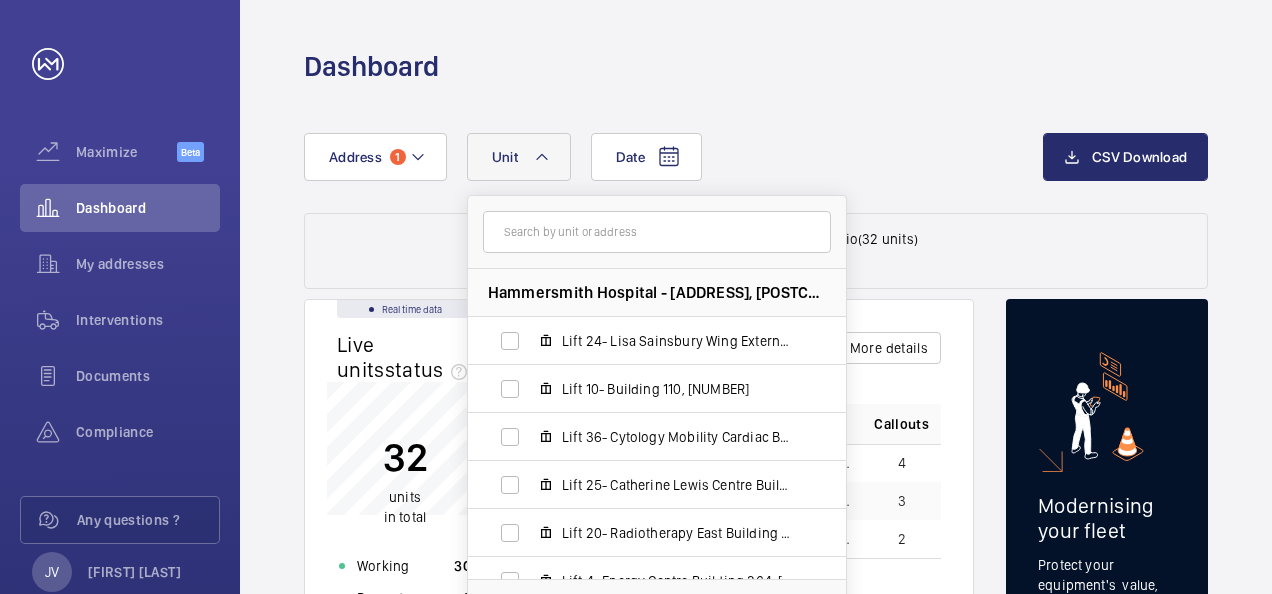 click on "Date Address 1 Unit Hammersmith Hospital - [ADDRESS], [POSTCODE] [CITY] Lift 24- Lisa Sainsbury Wing External Glass Building 201, [NUMBER] Lift 10- Building 110, [NUMBER] Lift 36- Cytology Mobility Cardiac Building 201, [NUMBER] Lift 25- Catherine Lewis Centre Building 369, [NUMBER] Lift 20- Radiotherapy East Building 334, [NUMBER] Lift 4- Energy Centre Building 364, [NUMBER] Lift 17- A Block East (LH) Building 201, [NUMBER] Lift 5- C Block Building 114, [NUMBER] Lift 3- Garry Weston Cancer Centre (LH) Building 369, [NUMBER] Lift 18- A Block East (RH) Building 201, [NUMBER] Reset CSV Download Data filtered on 1 address of your portfolio  (32 units)  Reset Real time data Live units  status﻿ 32 units in total Working 30 Paused 0 Not working 2 Real time data Rogue  units More details Status Unit Address Callouts Lift 15- A Block West (RH) Building 201 Hammersmith Hospital - [ADDRESS] 4 Lift 29- QCCH (RH) Building 101] Hammersmith Hospital - [ADDRESS] 3 Lift 28- QCCH (LH) Building 101 2 Learn more 90 %" 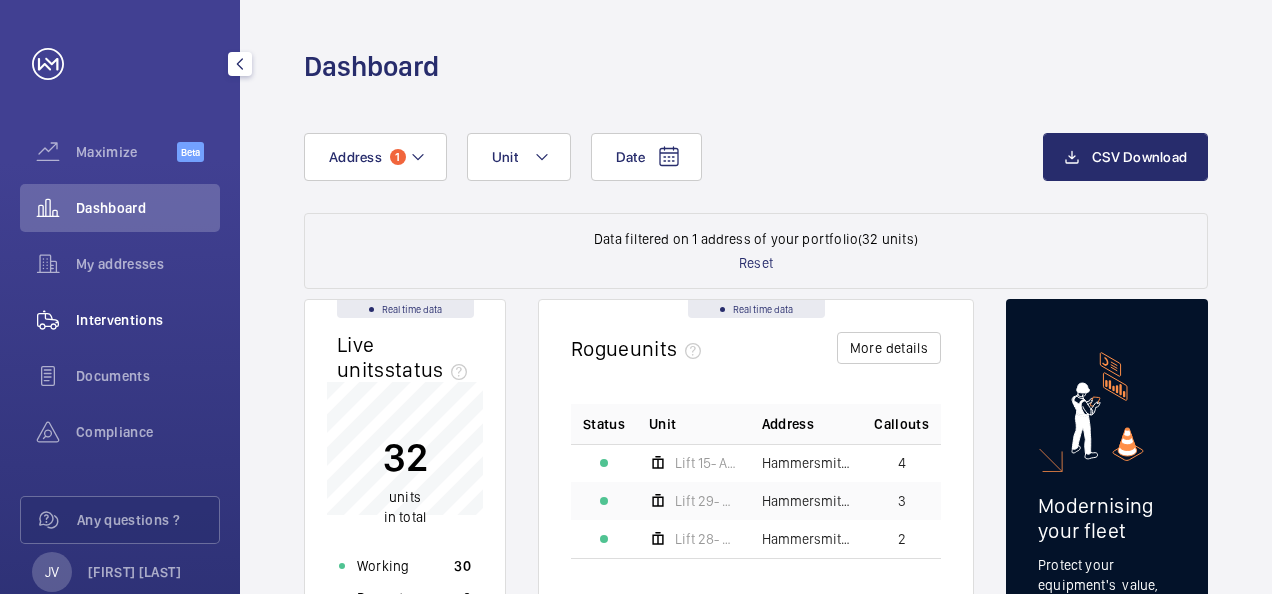 click on "Interventions" 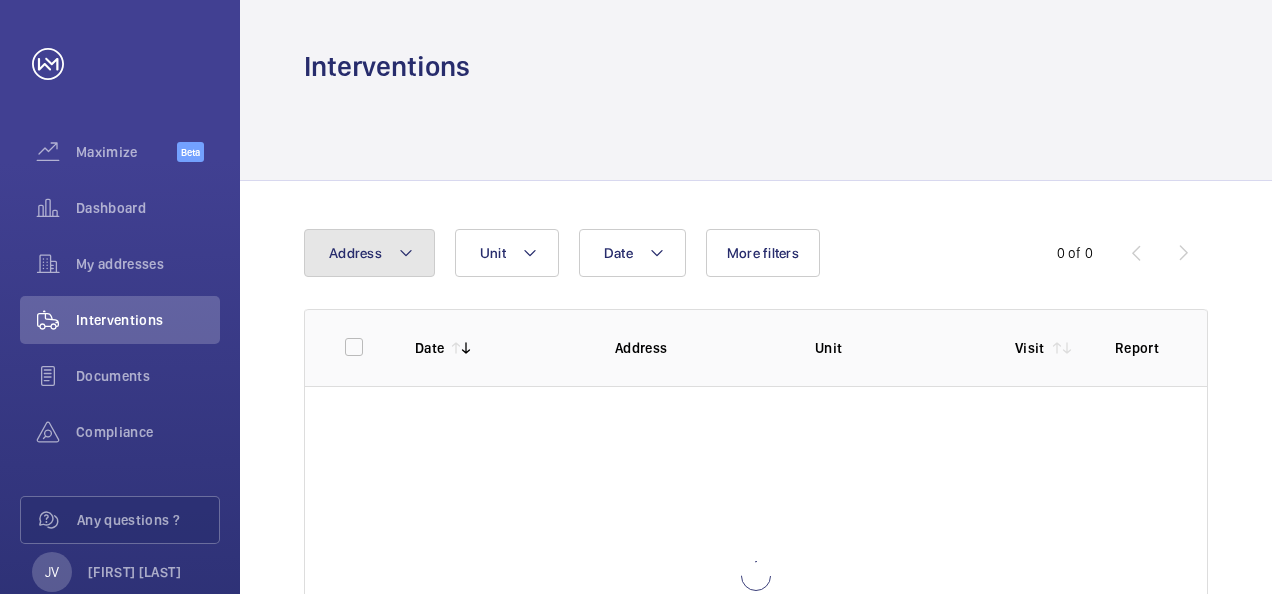 click on "Address" 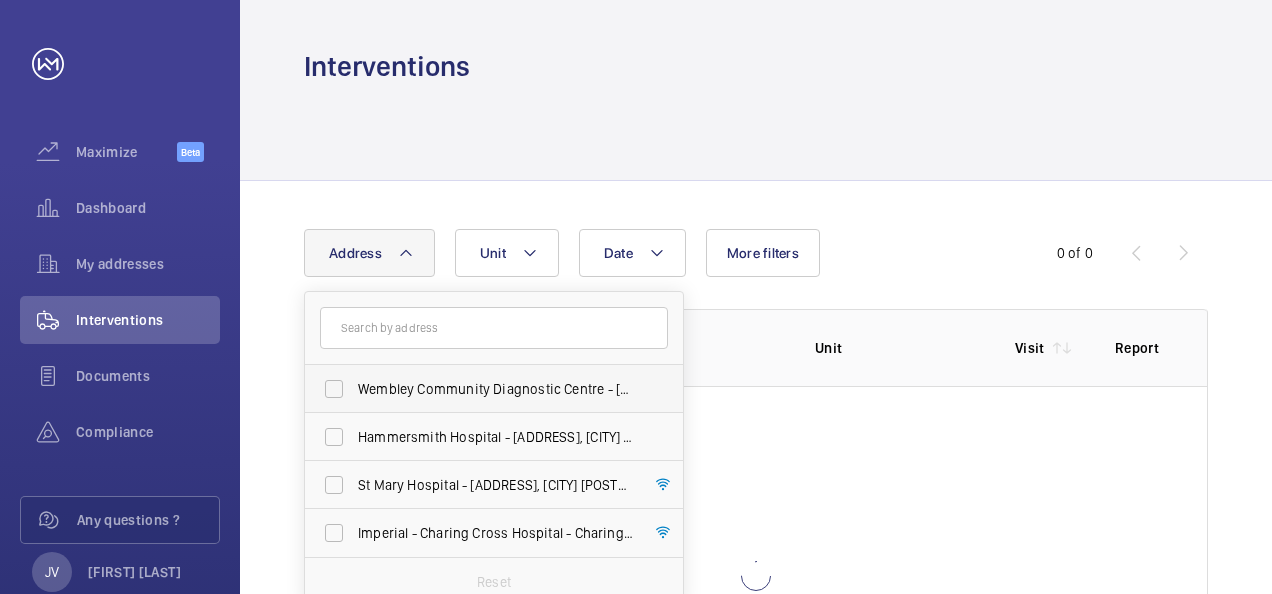 click on "Hammersmith Hospital - [ADDRESS], [CITY] [POSTCODE]" at bounding box center [479, 437] 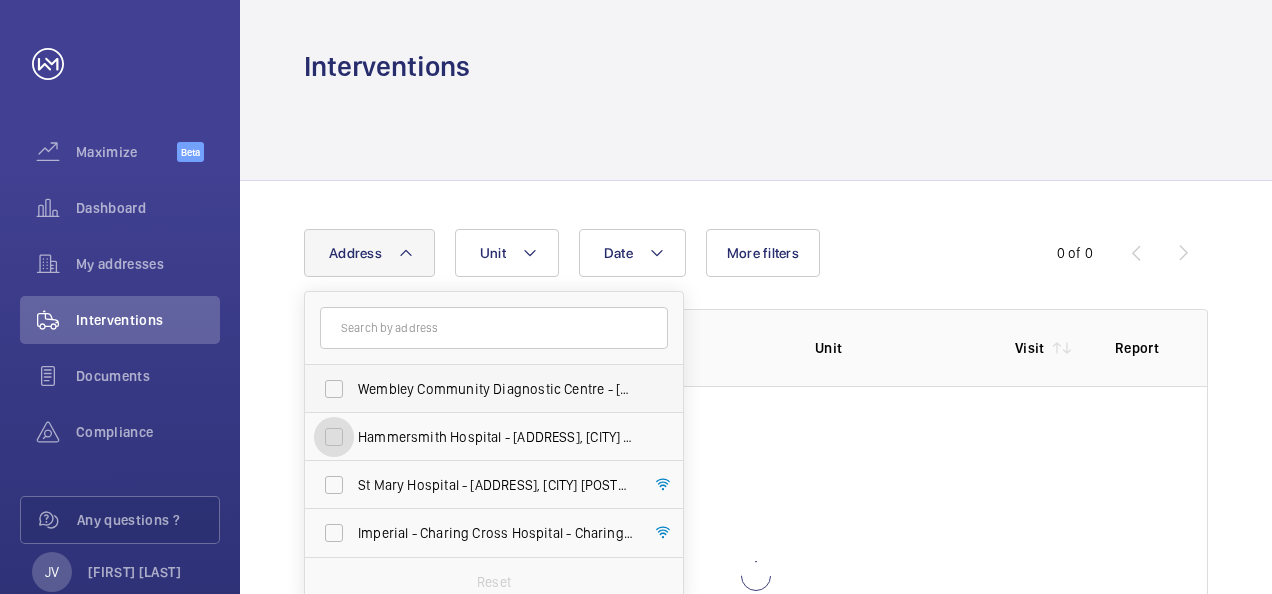 click on "Hammersmith Hospital - [ADDRESS], [CITY] [POSTCODE]" at bounding box center (334, 437) 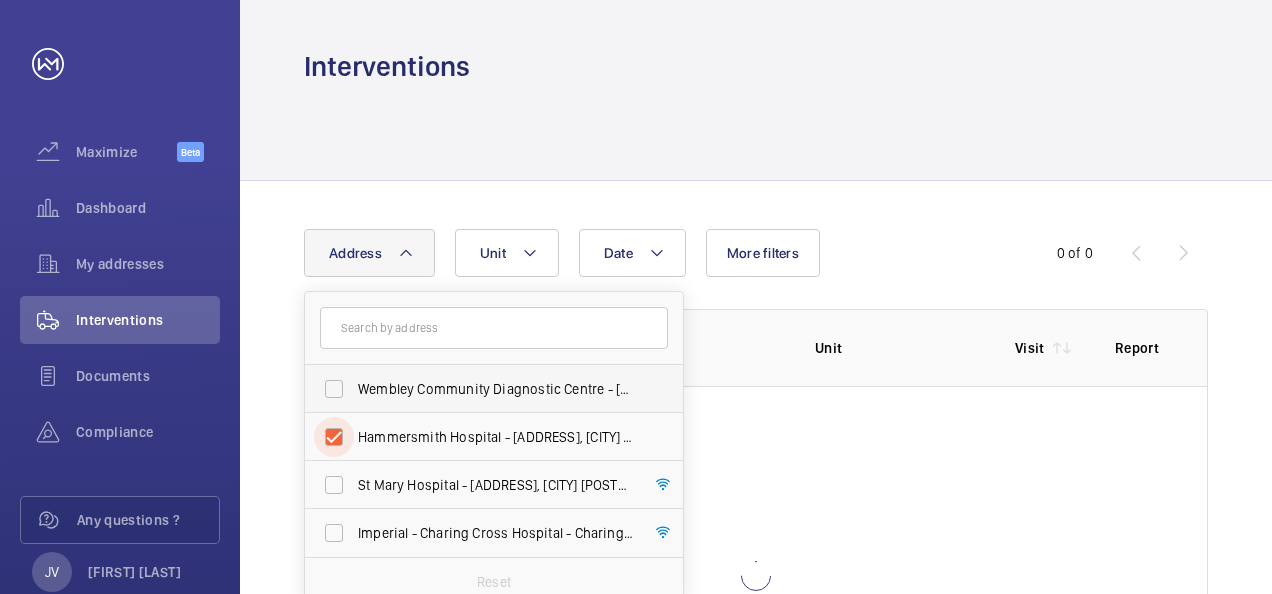 checkbox on "true" 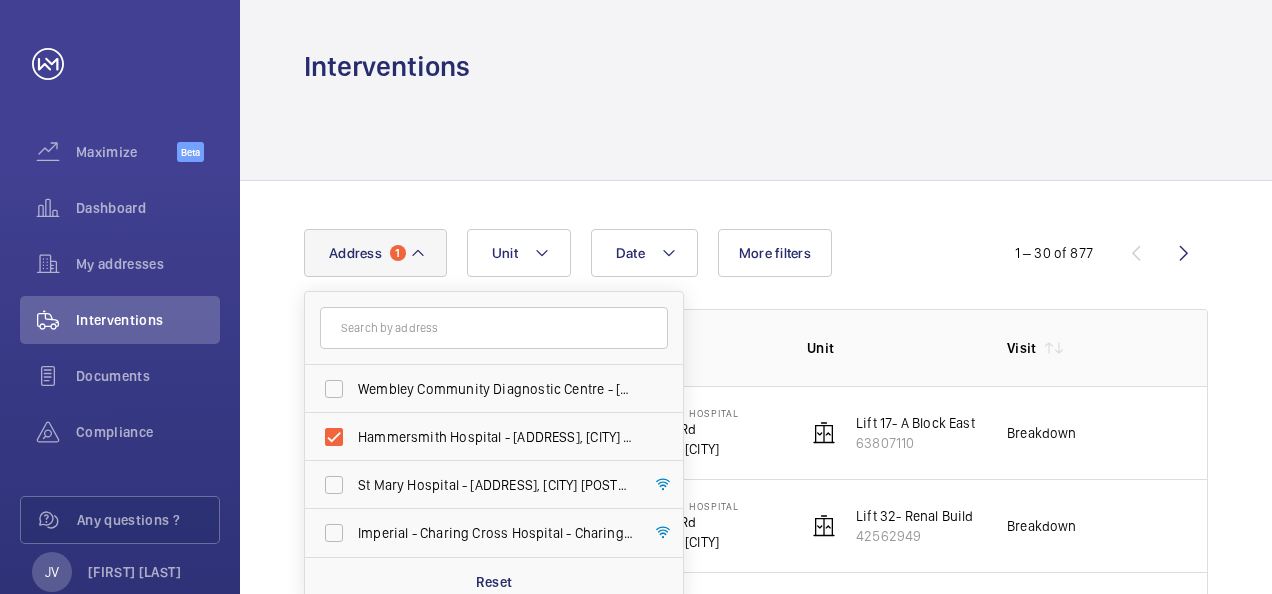 click 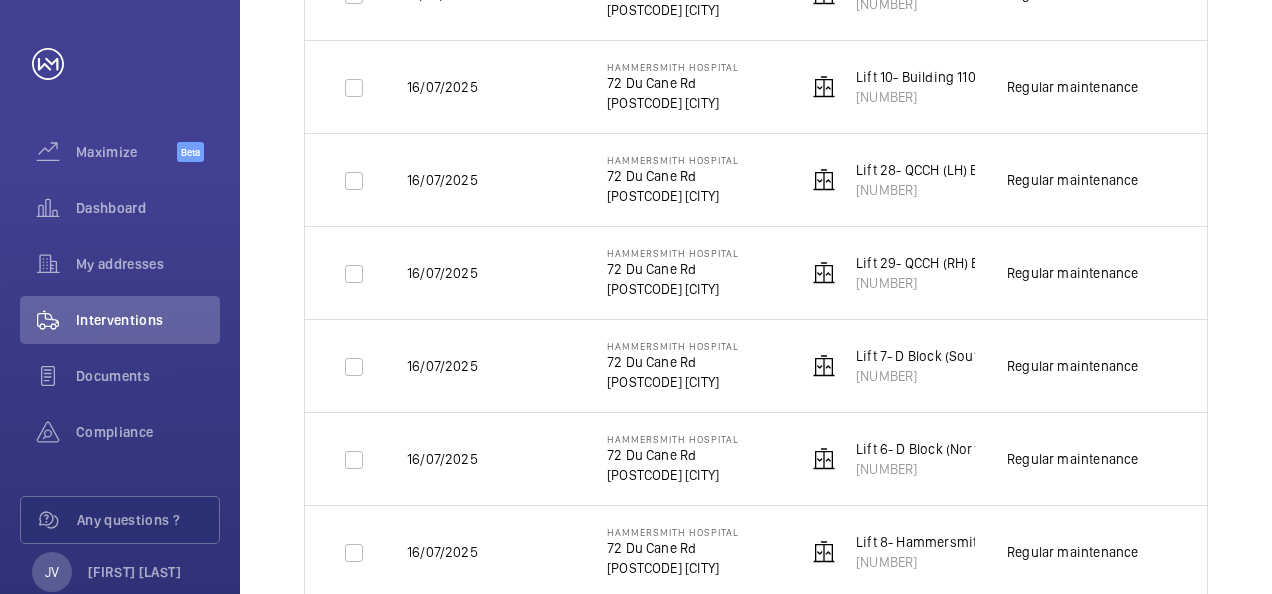 scroll, scrollTop: 2620, scrollLeft: 0, axis: vertical 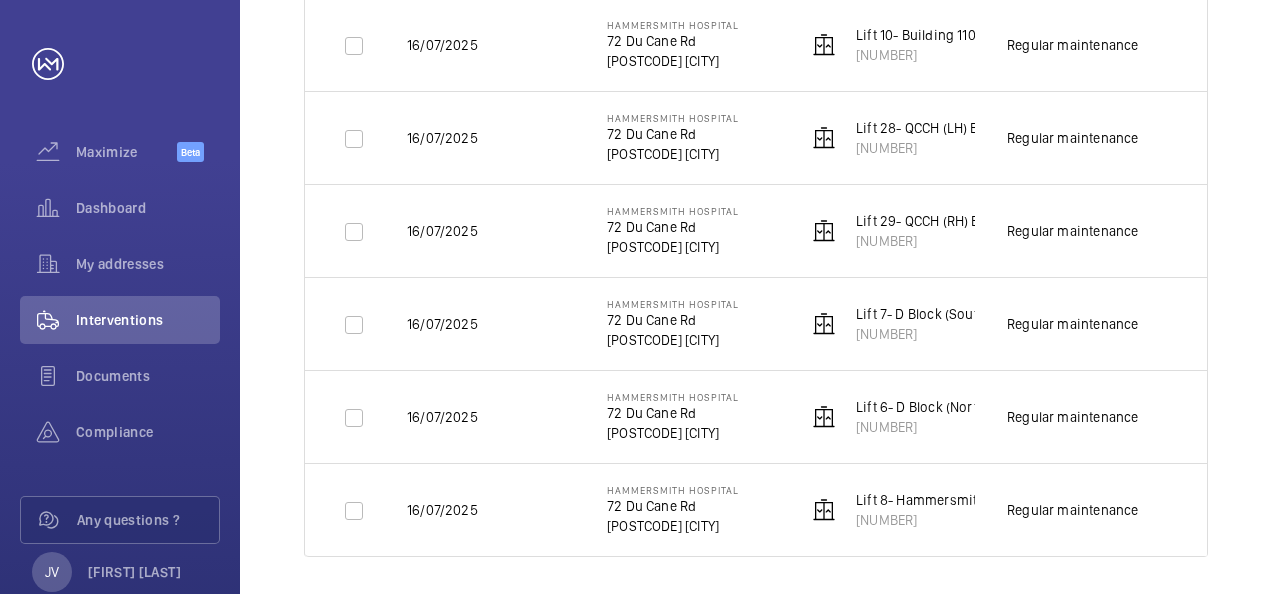 drag, startPoint x: 1238, startPoint y: 389, endPoint x: 1227, endPoint y: 298, distance: 91.66242 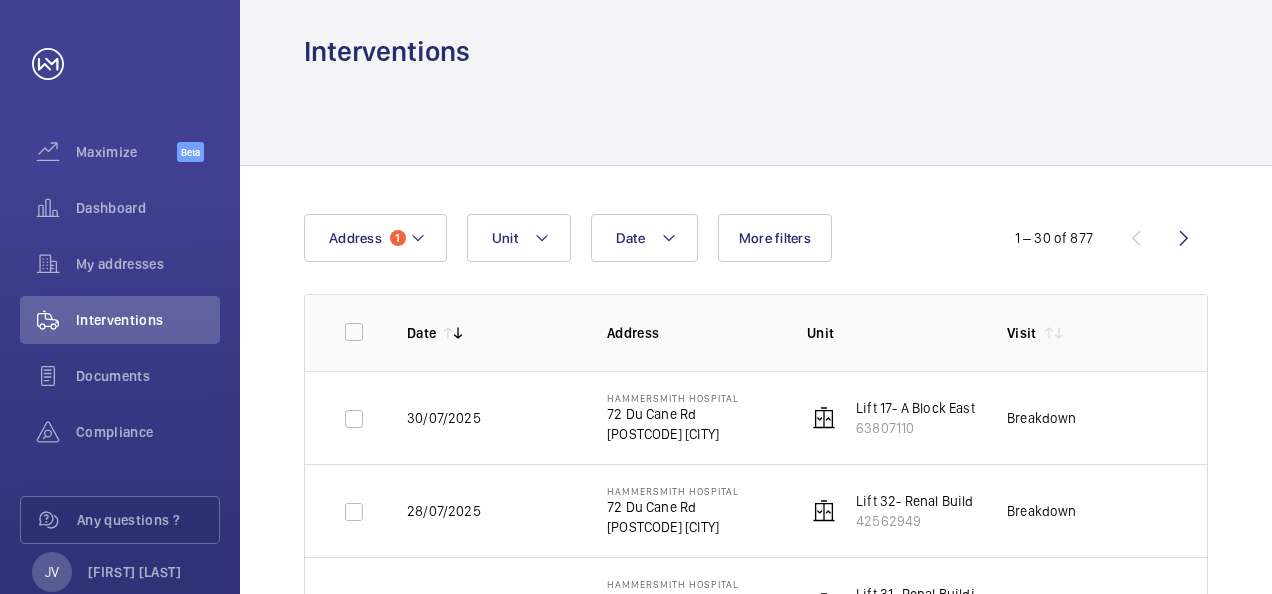 scroll, scrollTop: 0, scrollLeft: 0, axis: both 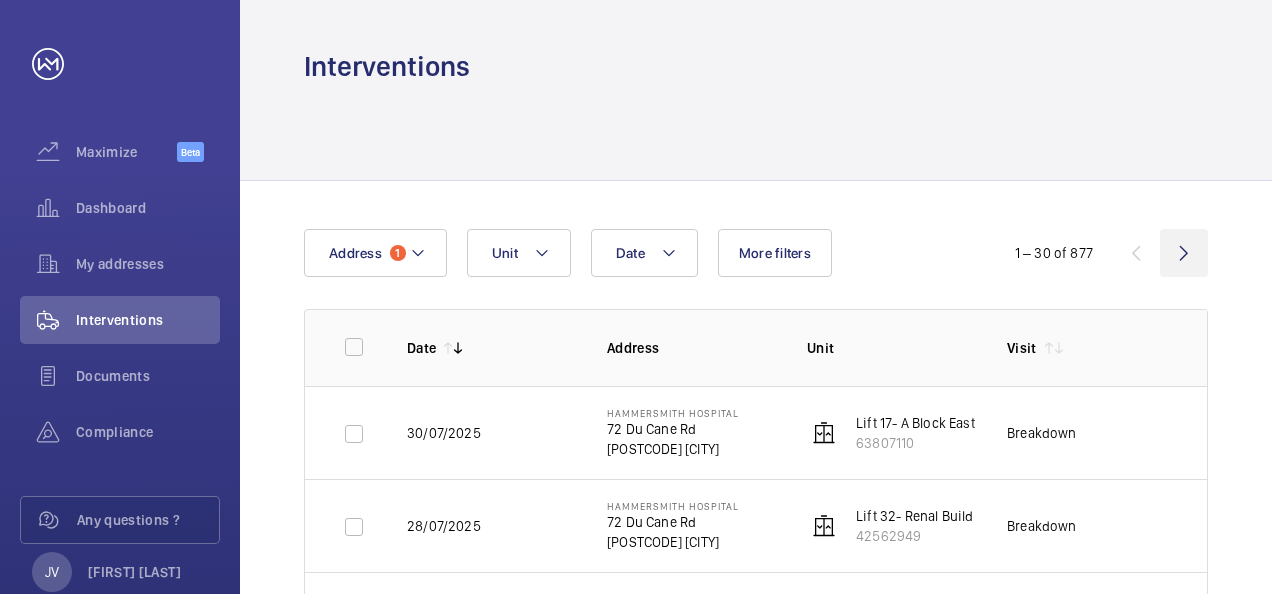 click 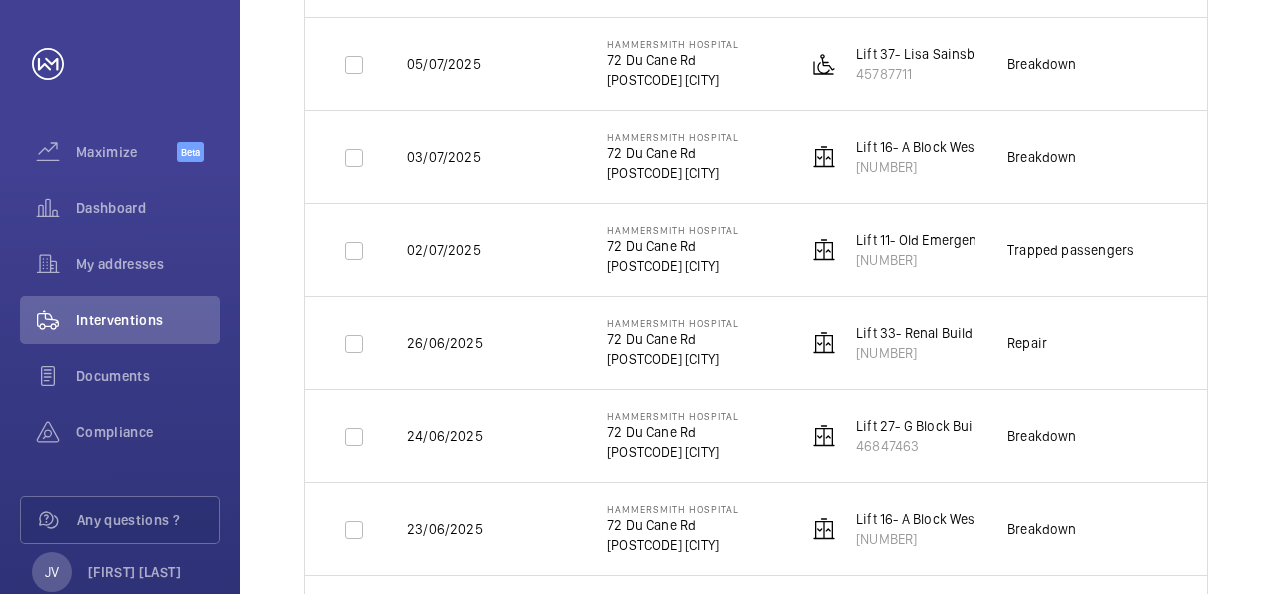 scroll, scrollTop: 2360, scrollLeft: 0, axis: vertical 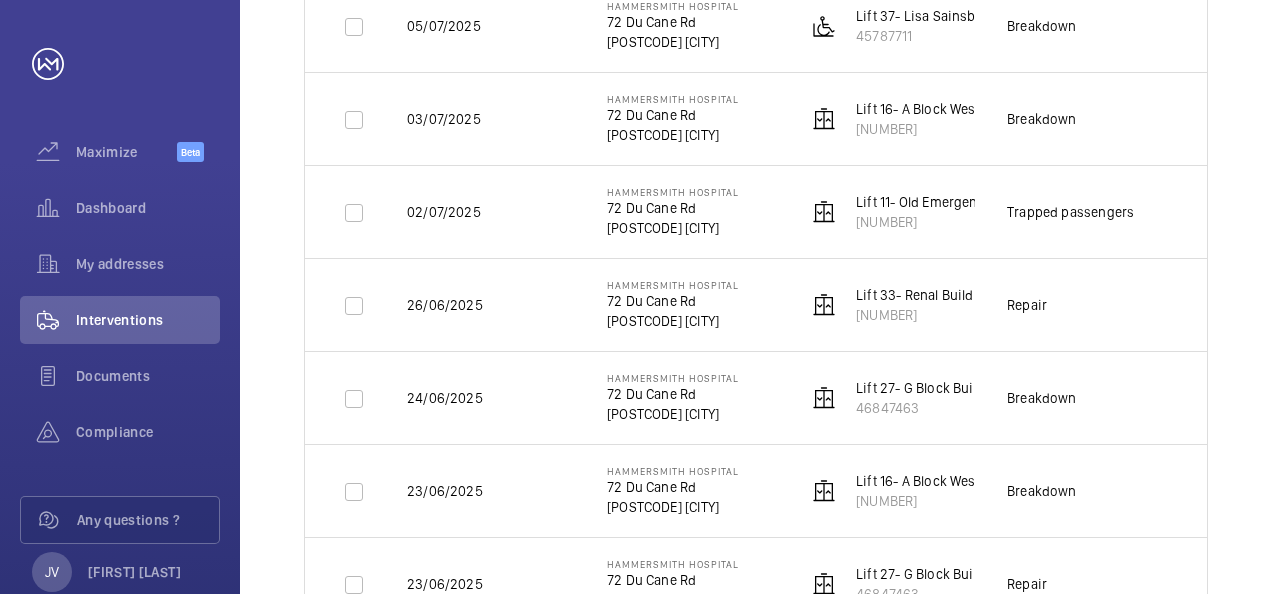 click on "Trapped passengers" 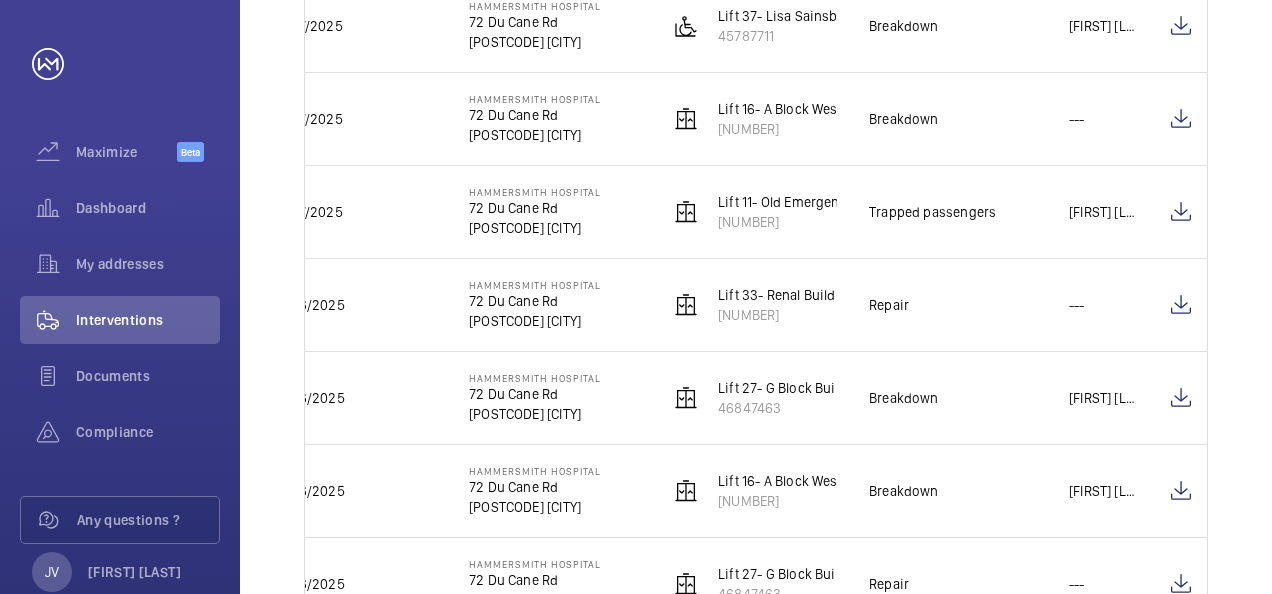 scroll, scrollTop: 0, scrollLeft: 139, axis: horizontal 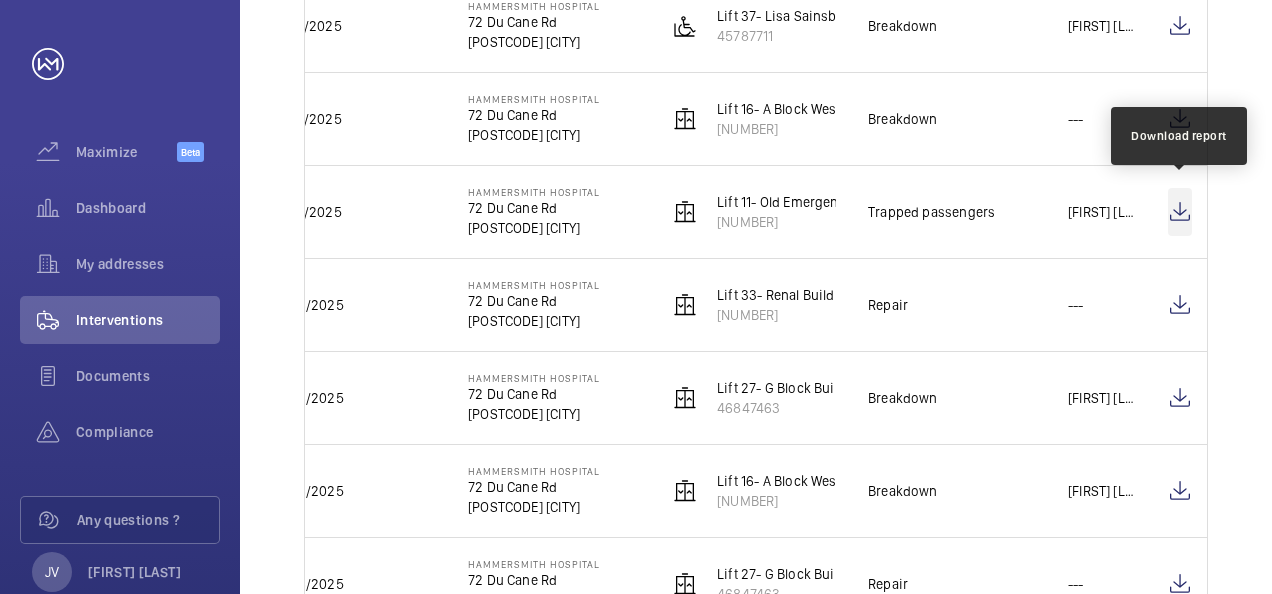 click 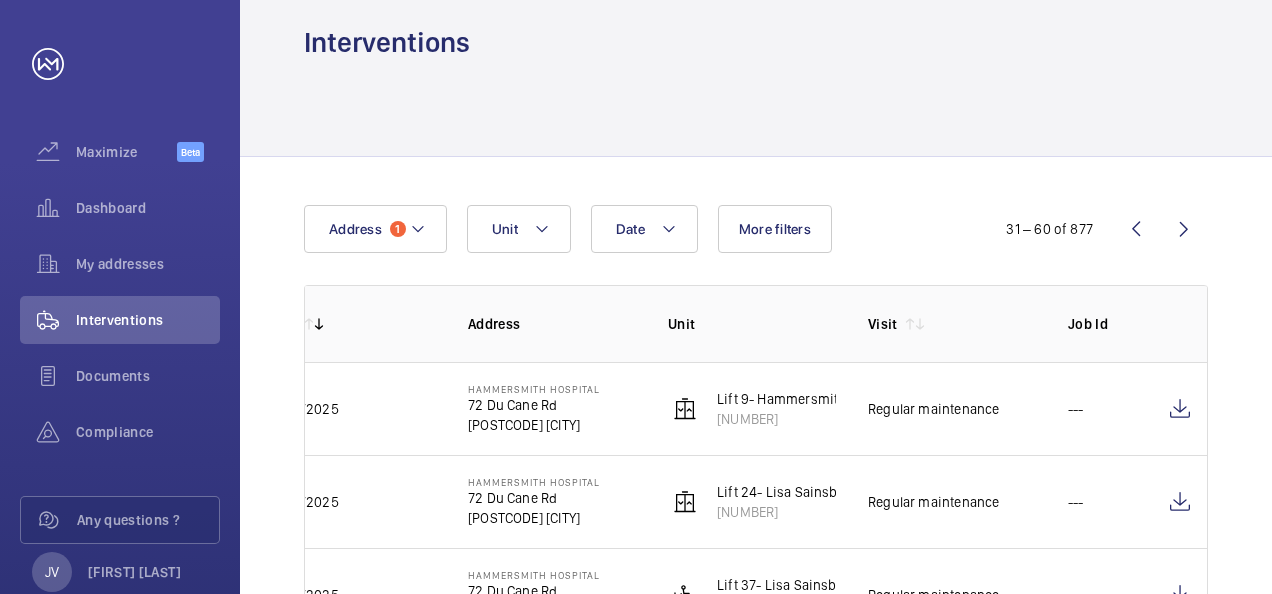 scroll, scrollTop: 0, scrollLeft: 0, axis: both 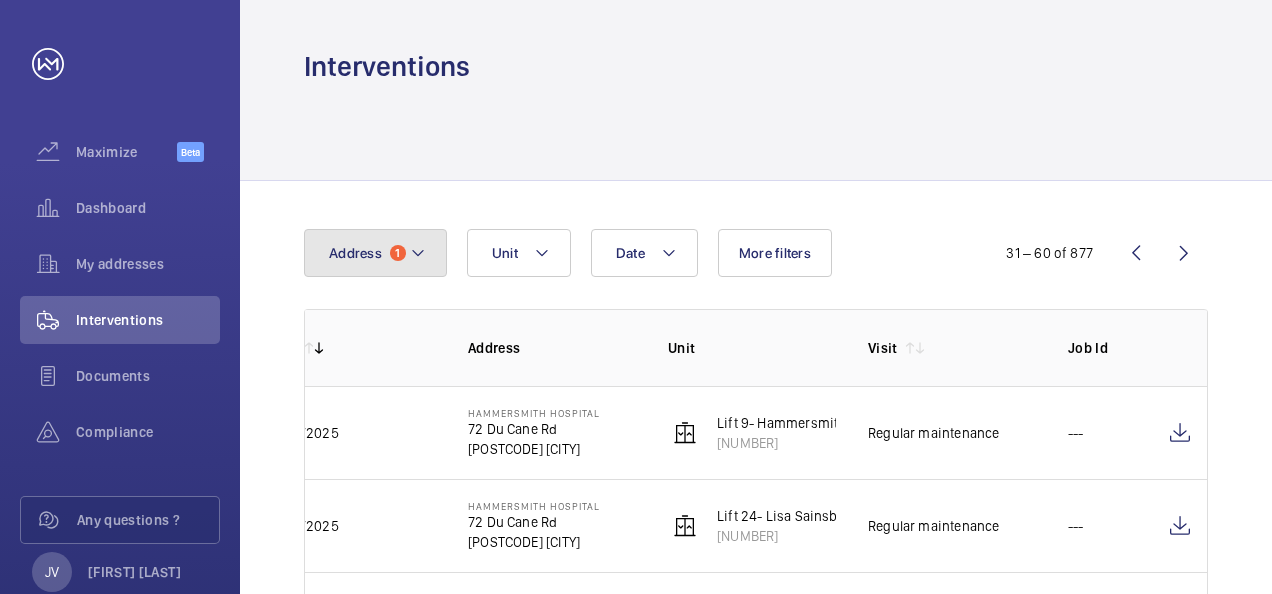 click 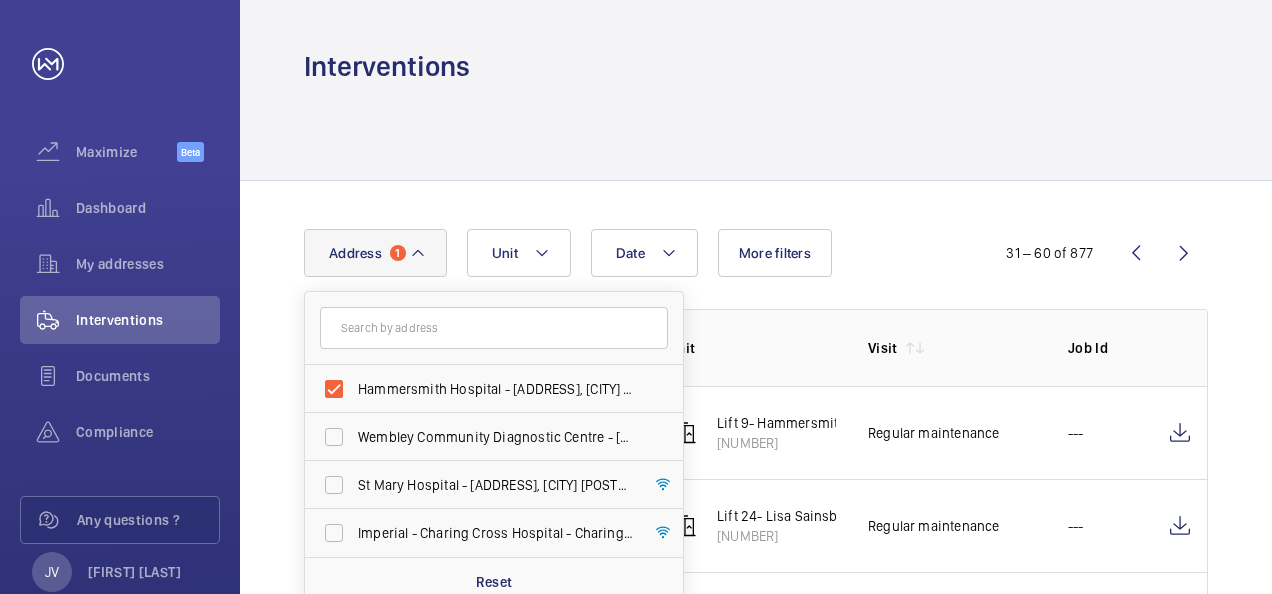 click 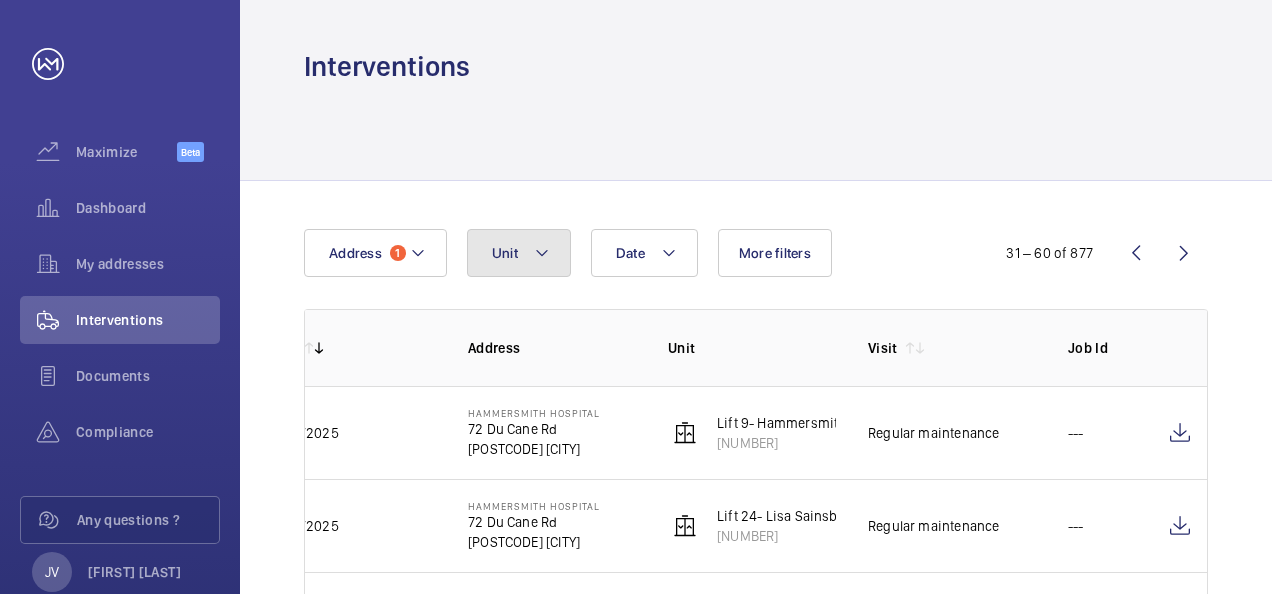 click 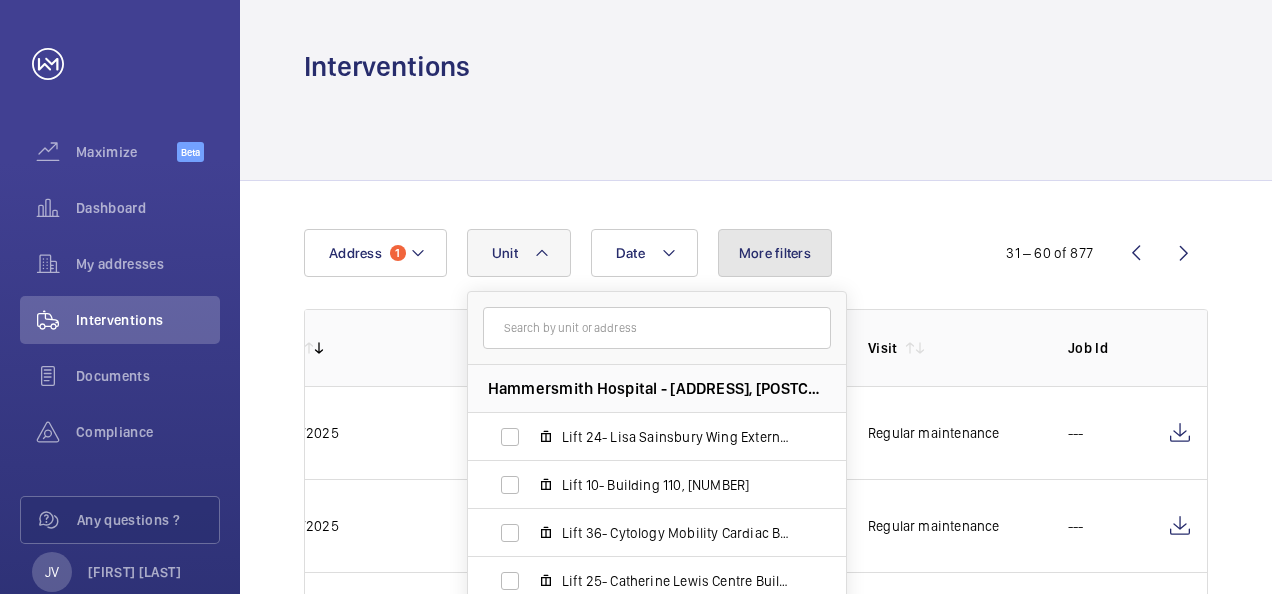 click on "More filters" 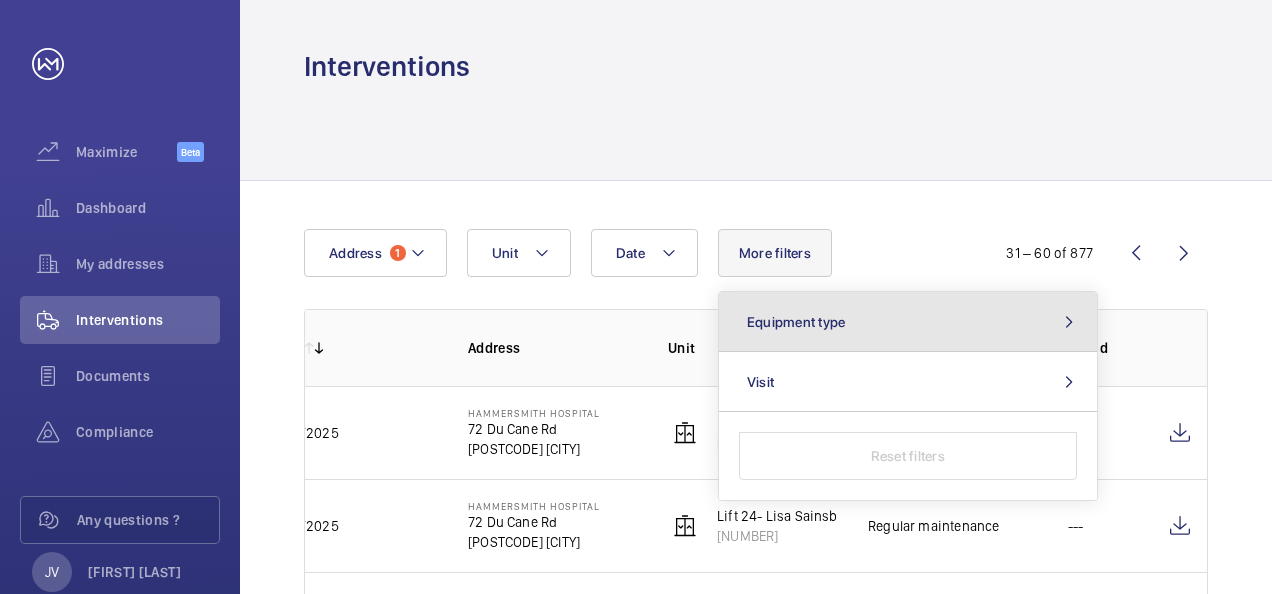 click on "Equipment type" 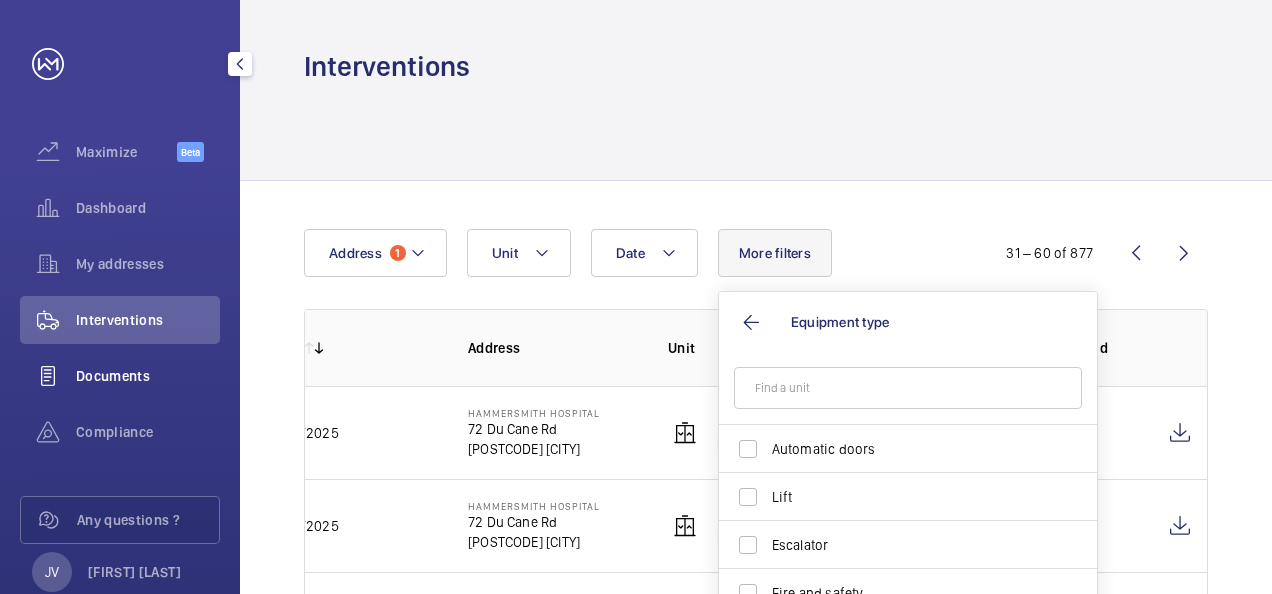 click on "Documents" 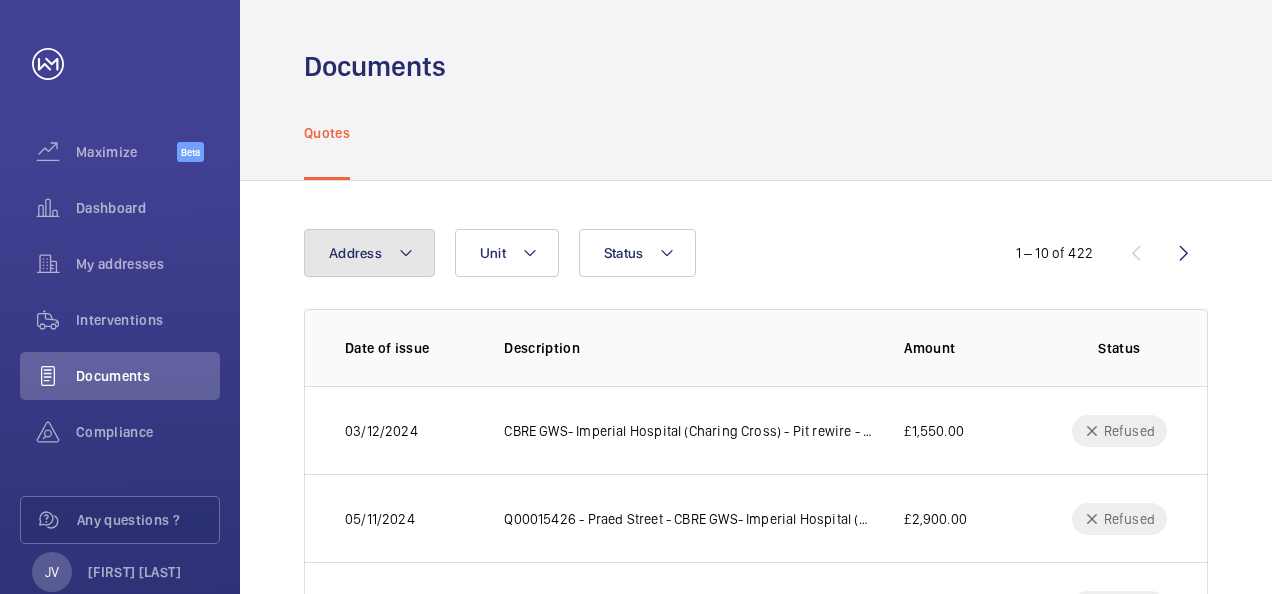 click on "Address" 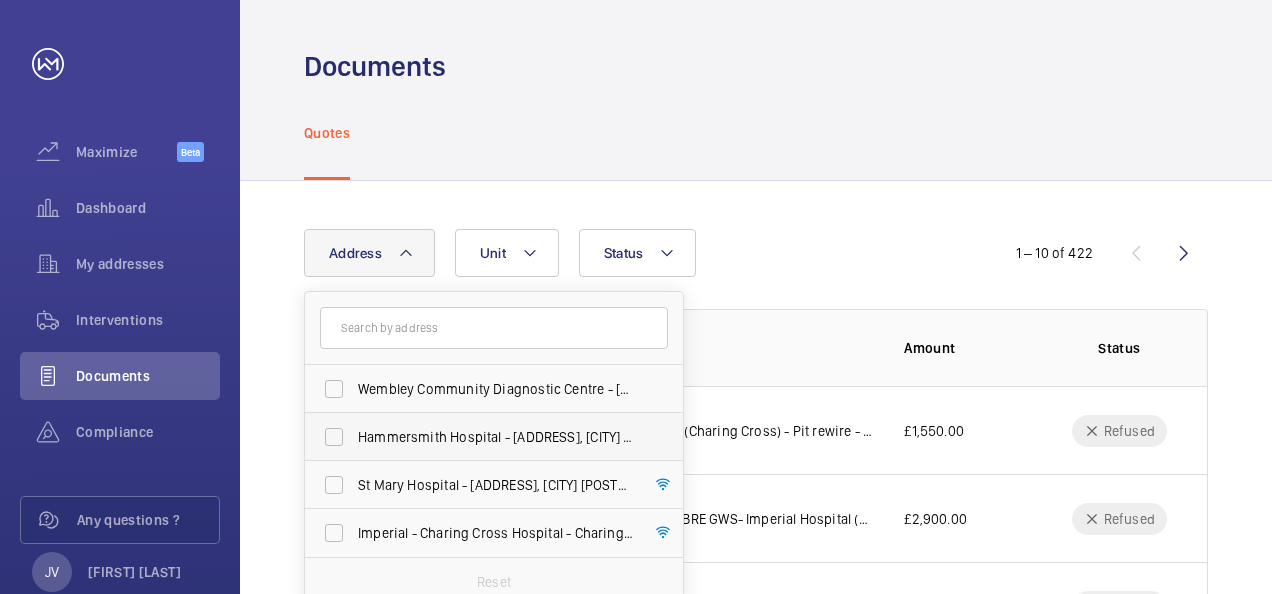 click on "Hammersmith Hospital - [ADDRESS], [CITY] [POSTCODE]" at bounding box center (495, 437) 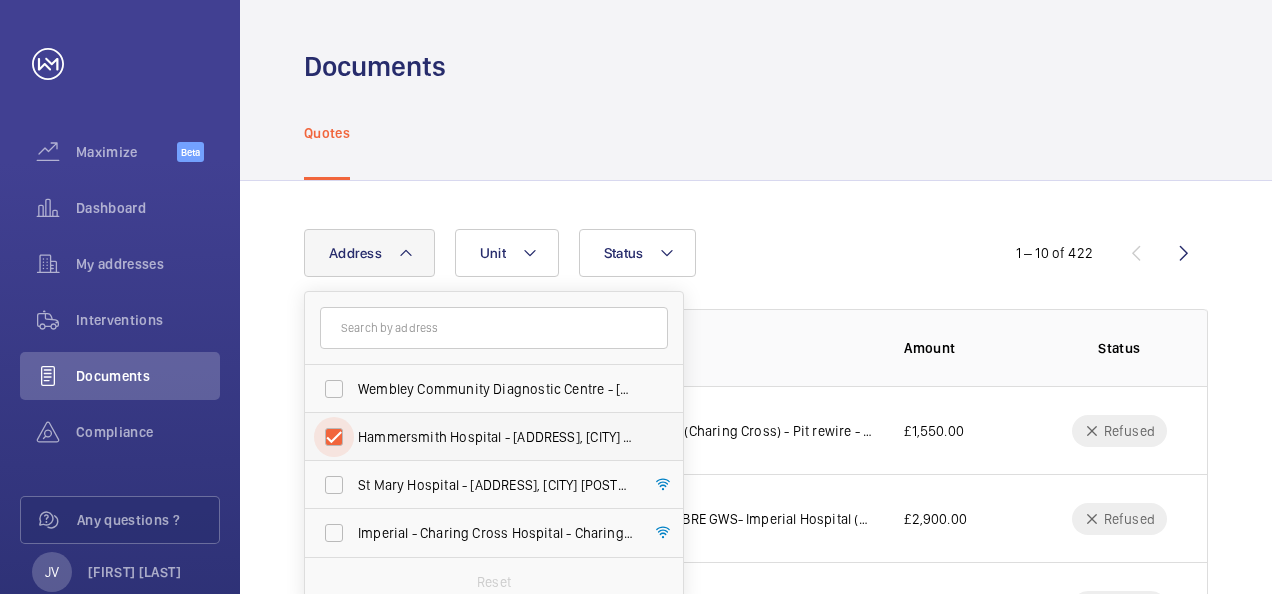 checkbox on "true" 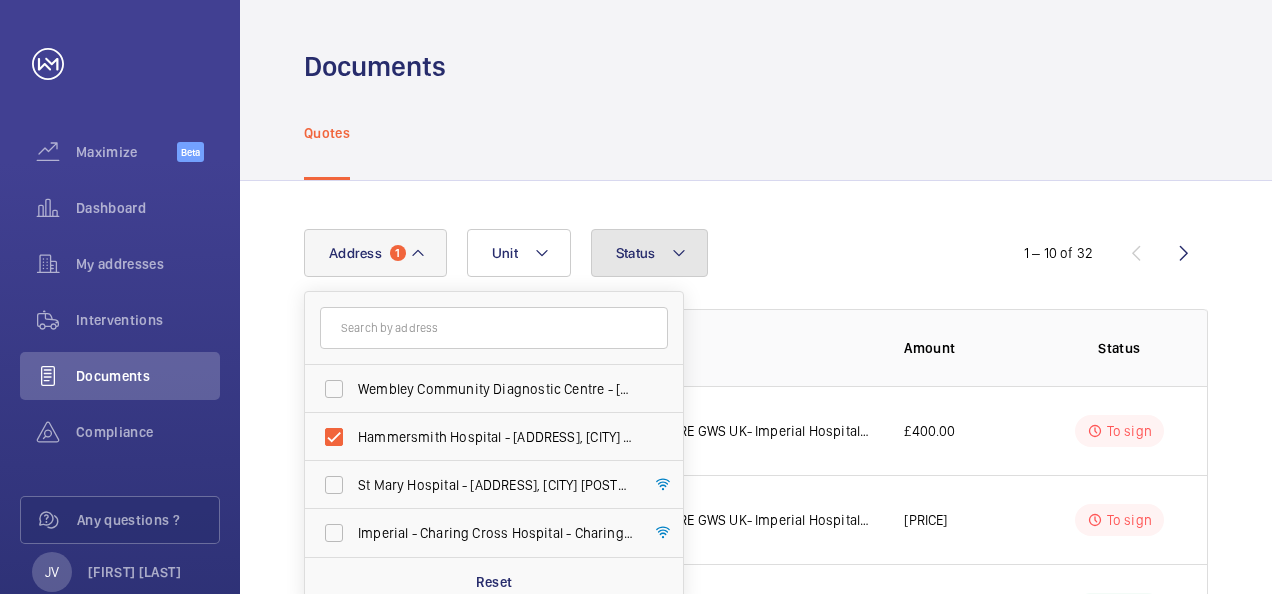 click 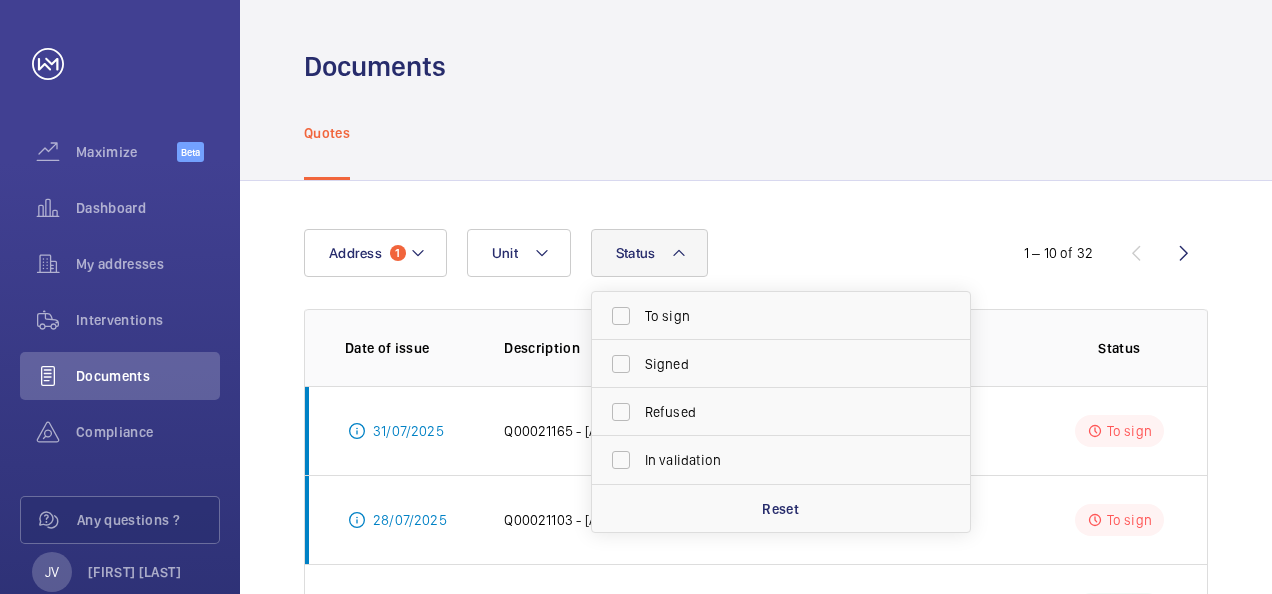 click on "Address 1 Unit Status    To sign Signed Refused In validation Reset  1 – 10 of 32  Date of issue Description Amount Status  [DATE]   Q00021165 - [ADDRESS] - CBRE GWS UK- Imperial Hospital (Hammersmith)   [PRICE]   To sign   [DATE]   Q00021103 - [ADDRESS] - CBRE GWS UK- Imperial Hospital (Hammersmith) - Critical Spares   [PRICE]   To sign   [DATE]   Breakdown - Q00020825 - [ADDRESS] - CBRE GWS UK- Imperial Hospital (Hammersmith) - Lift 29 QCCH (RH) Building 101 [DATE]   [PRICE]   Signed   [DATE]   Q00020129 - [ADDRESS] - CBRE GWS UK- Imperial Hospital (Hammersmith)   [PRICE]   Signed   [DATE]   Q00019709 - [ADDRESS] - CBRE GWS UK- Imperial Hospital (Hammersmith)   [PRICE]   Signed   [DATE]   Breakdown - Q00019693 - [ADDRESS] - CBRE GWS UK- Imperial Hospital (Hammersmith) - Lift 32 Renal Building RH [DATE]   [PRICE]   Signed   [DATE]" 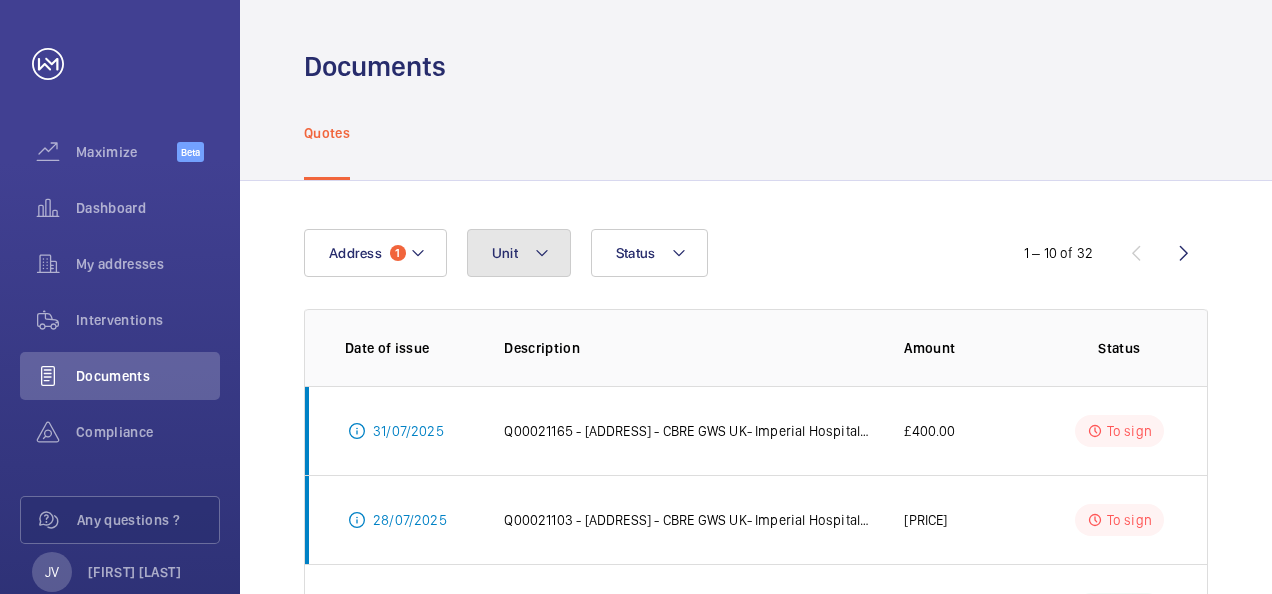 click 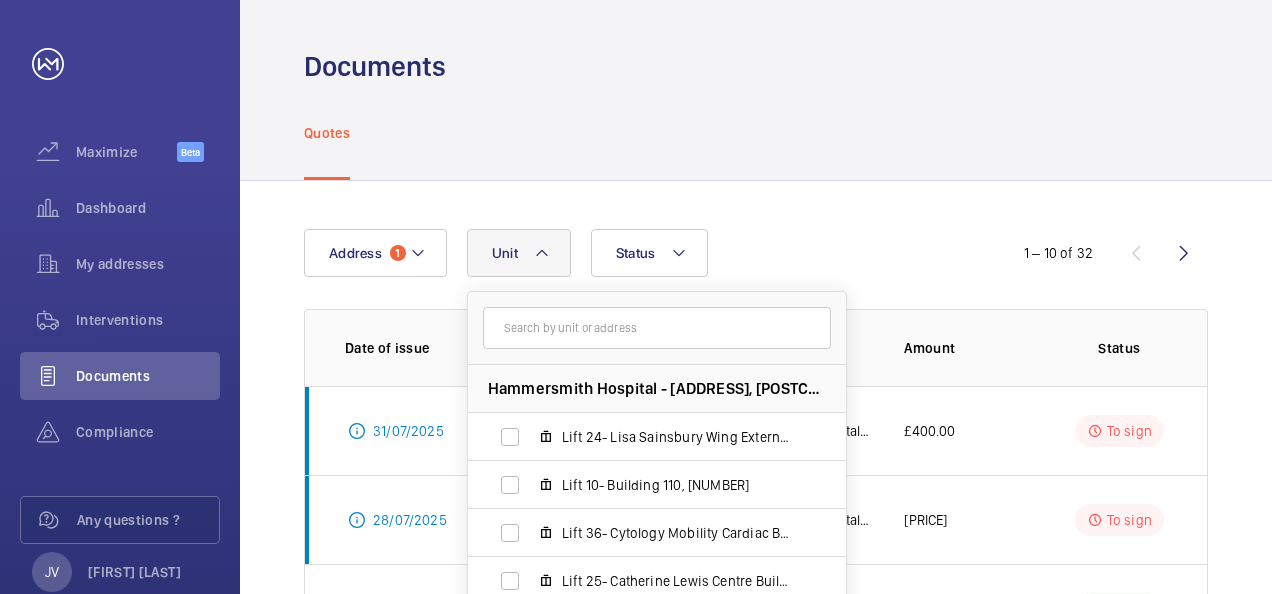 click on "Quotes" 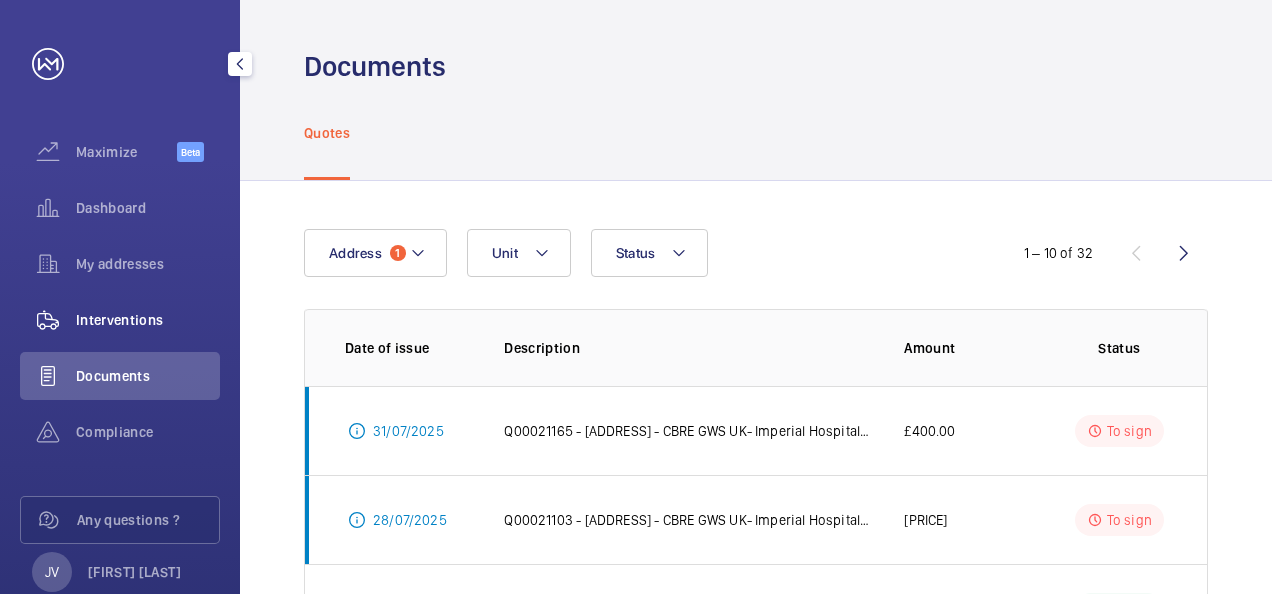 click on "Interventions" 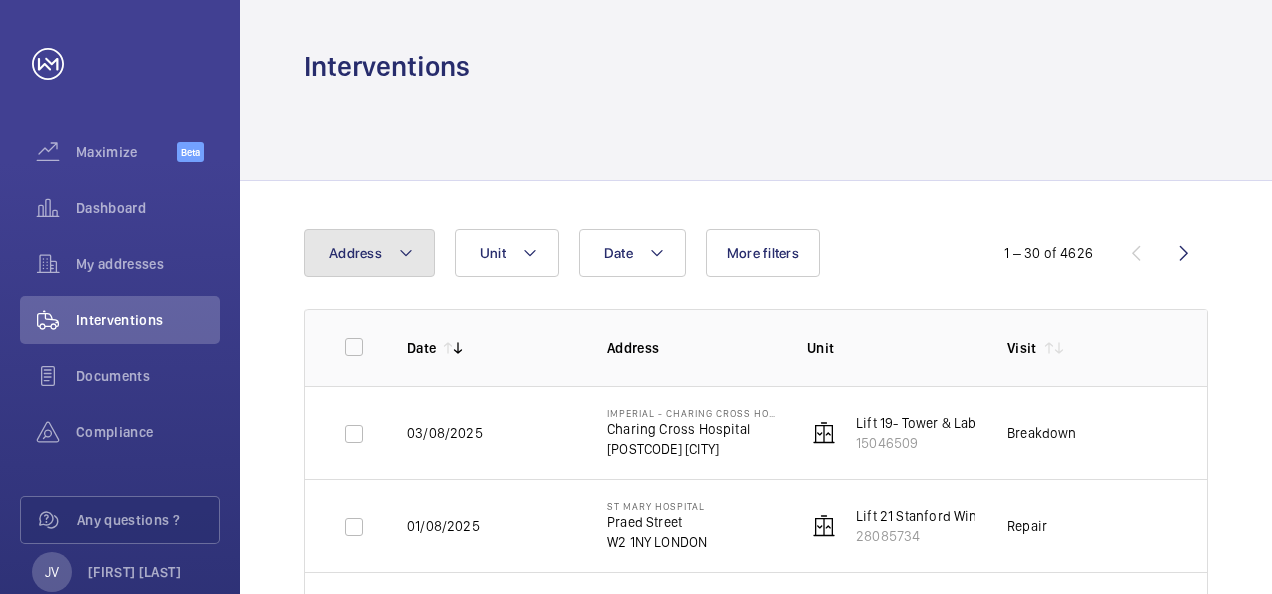 click 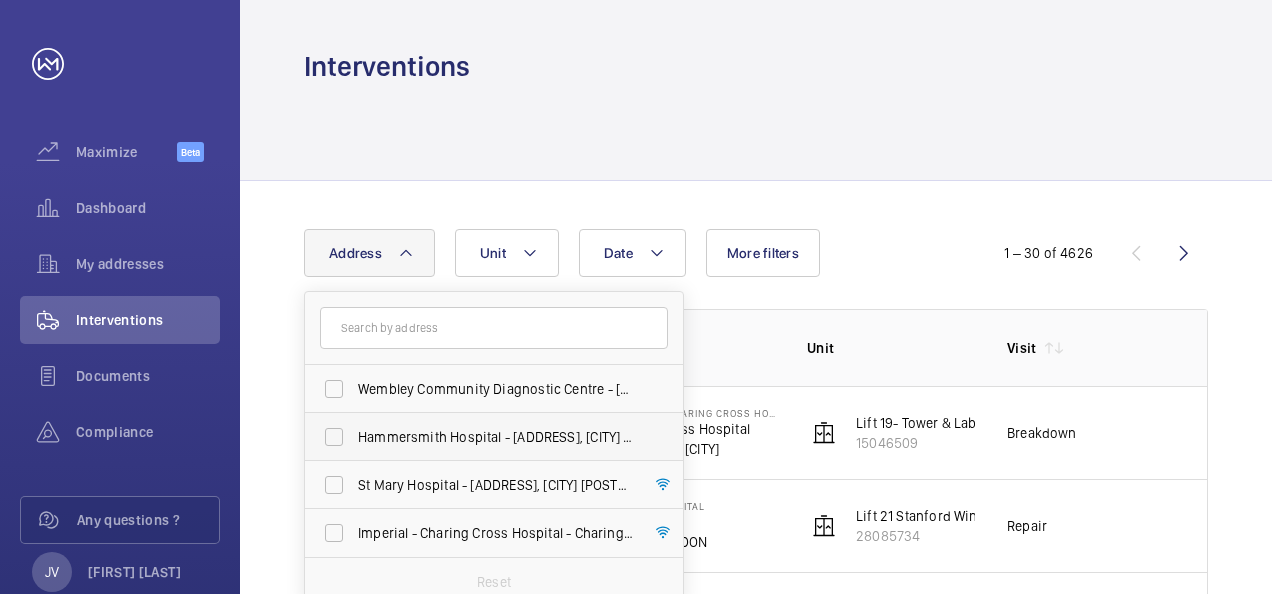 click on "Hammersmith Hospital - [ADDRESS], [CITY] [POSTCODE]" at bounding box center [495, 437] 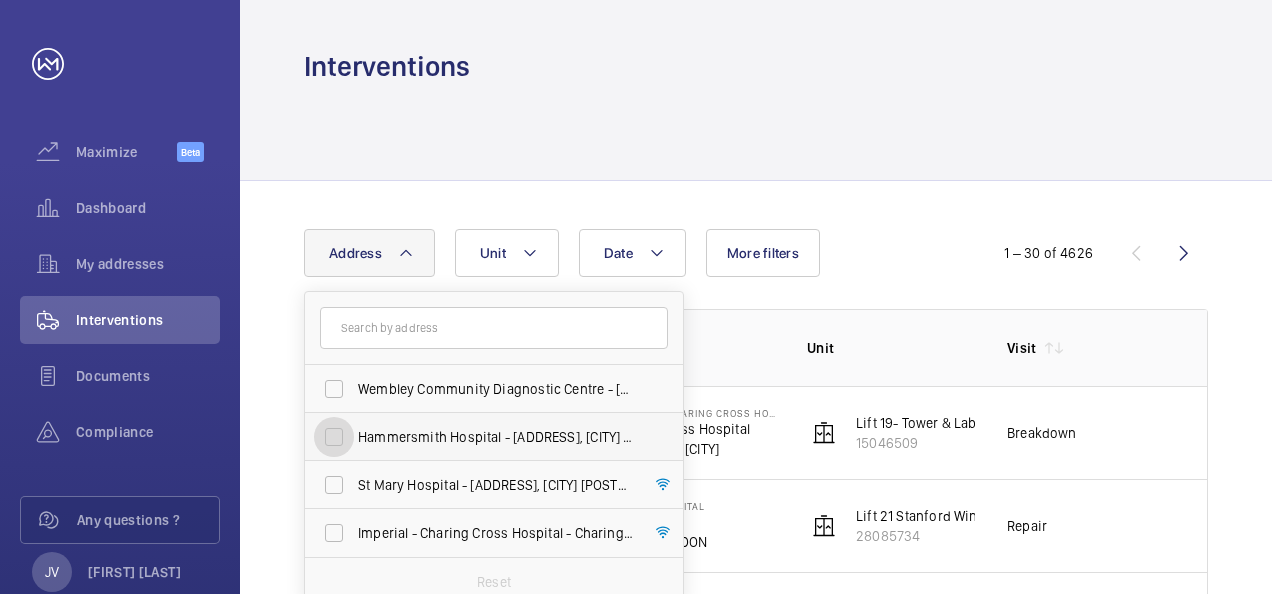 click on "Hammersmith Hospital - [ADDRESS], [CITY] [POSTCODE]" at bounding box center (334, 437) 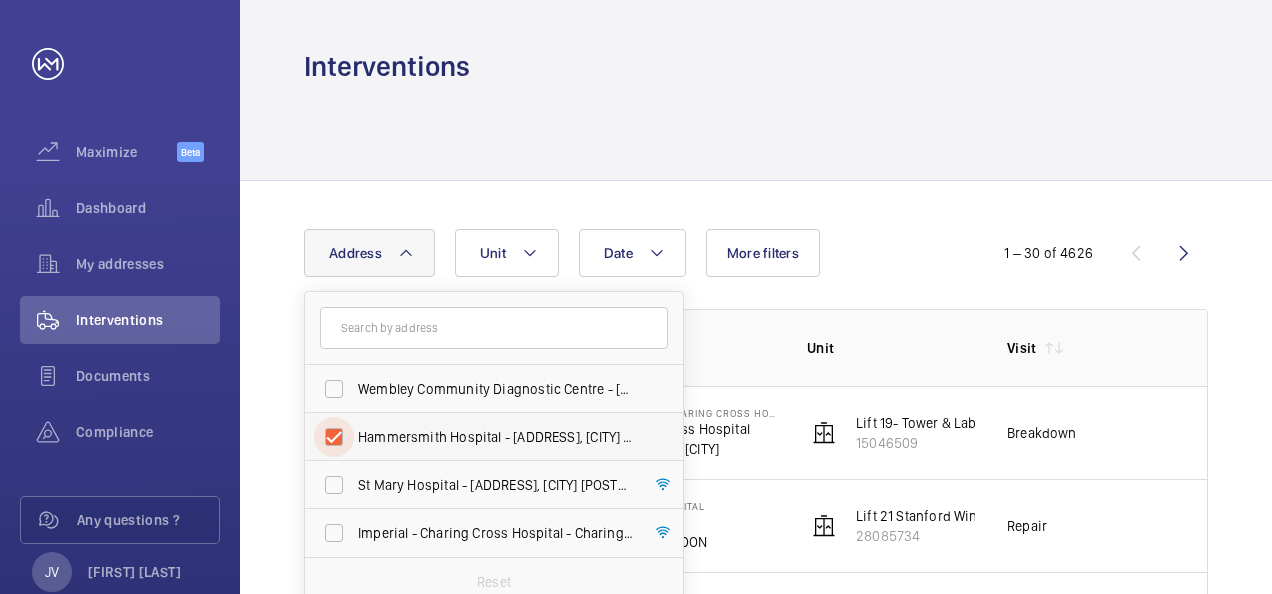 checkbox on "true" 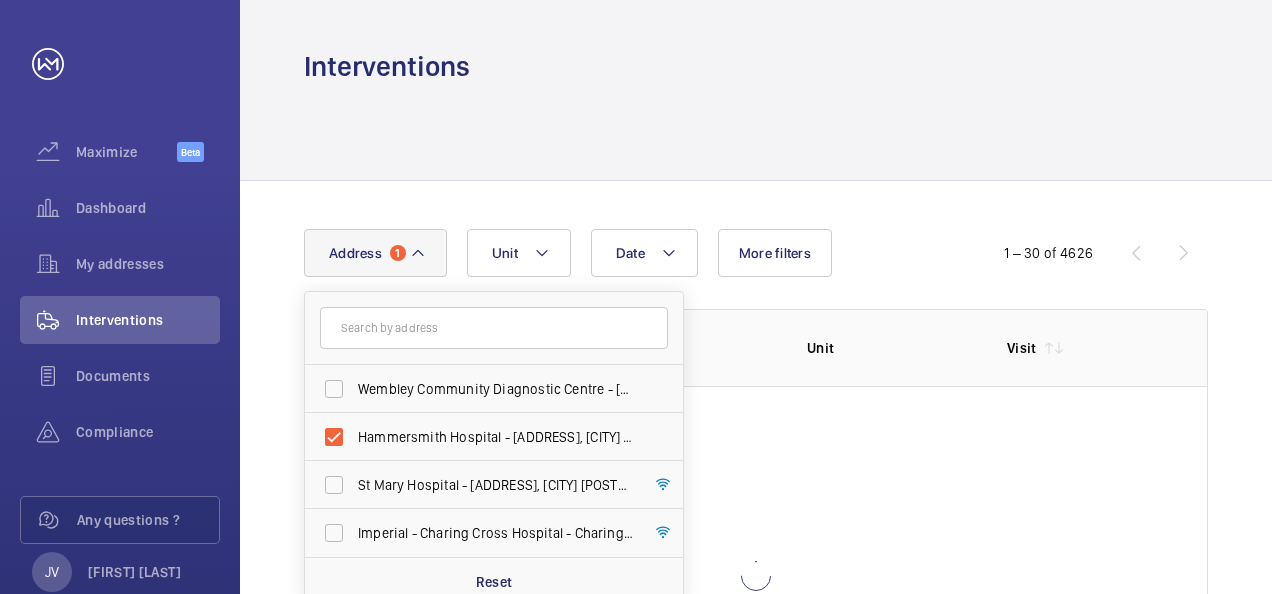 click on "Date Address 1 Wembley Community Diagnostic Centre - [ADDRESS], [POSTCODE] [CITY] Hammersmith Hospital - [ADDRESS], [CITY] [POSTCODE] [CITY] St Mary Hospital - [ADDRESS], [CITY] [POSTCODE] Imperial - Charing Cross Hospital - Charing Cross Hospital, [CITY] [POSTCODE] Reset Unit More filters  1 – 30 of 4626  Date Address Unit Visit Job Id Report" 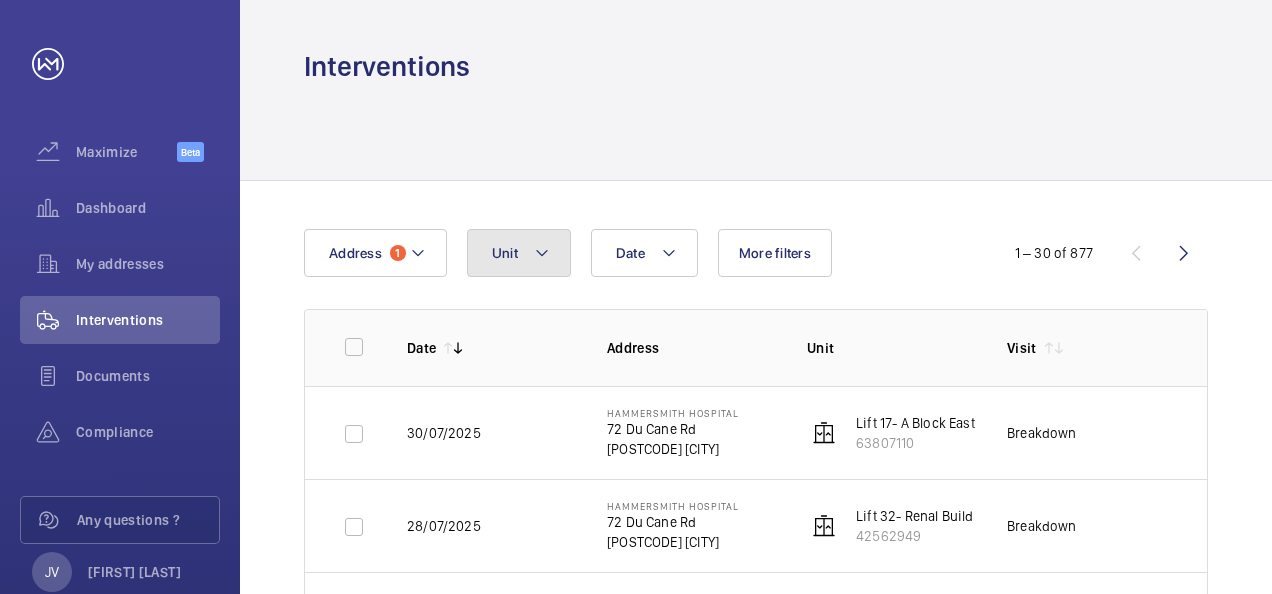 click on "Unit" 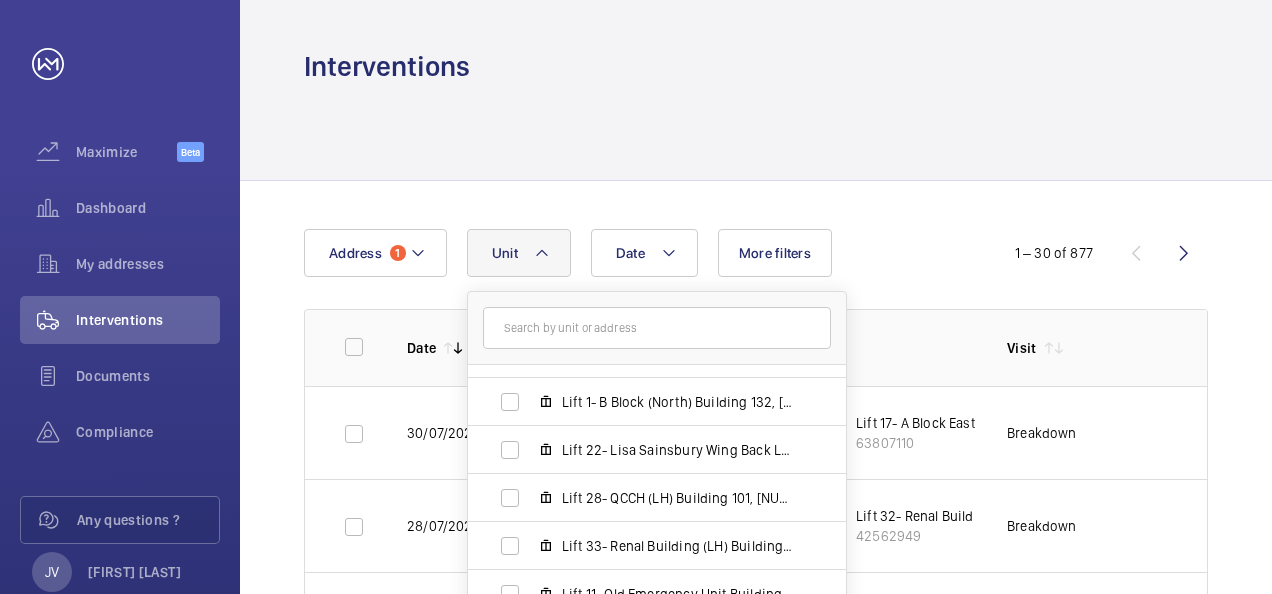 scroll, scrollTop: 669, scrollLeft: 0, axis: vertical 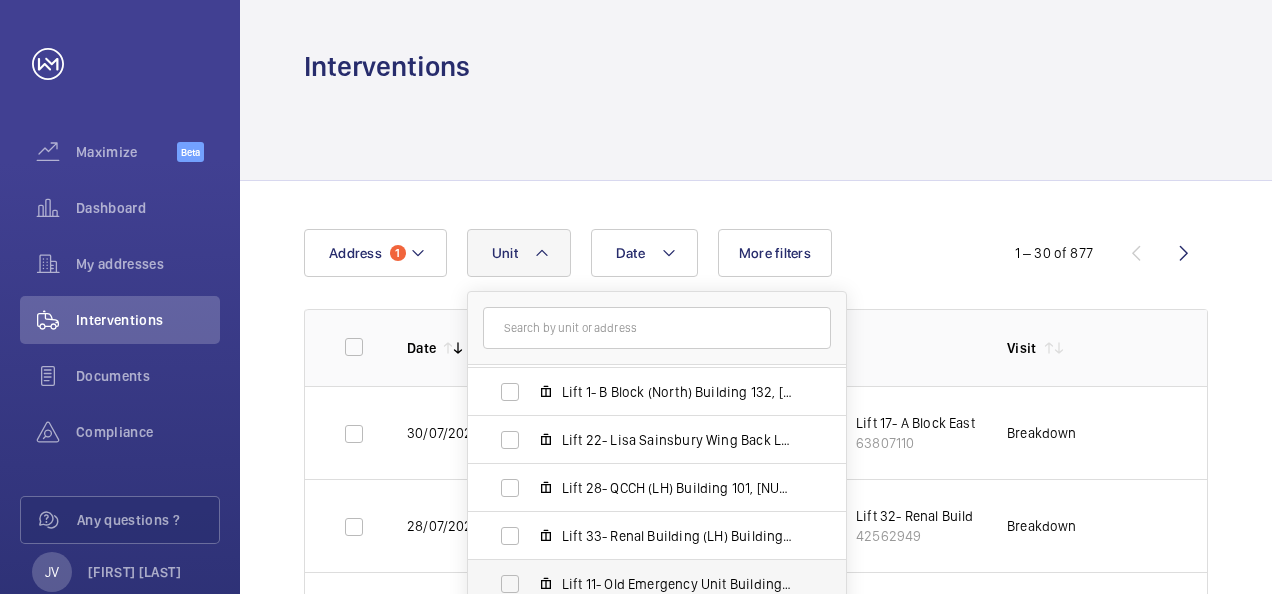 click on "Lift 11- Old Emergency Unit Building 125, [NUMBER]" at bounding box center (678, 584) 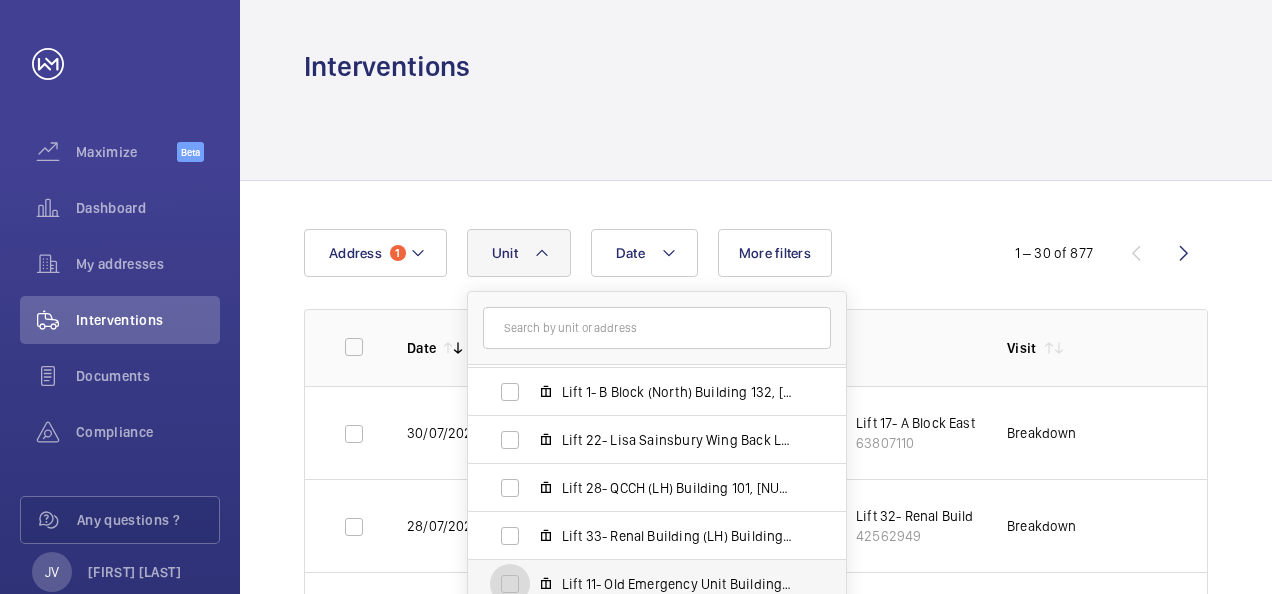 click on "Lift 11- Old Emergency Unit Building 125, [NUMBER]" at bounding box center (510, 584) 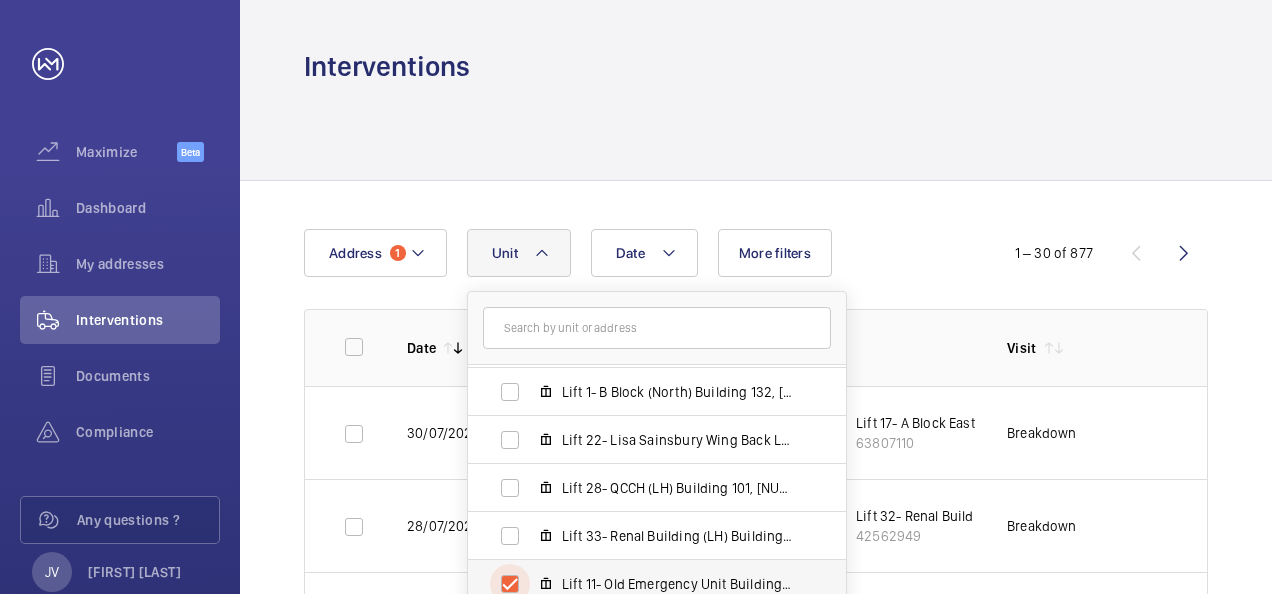 checkbox on "true" 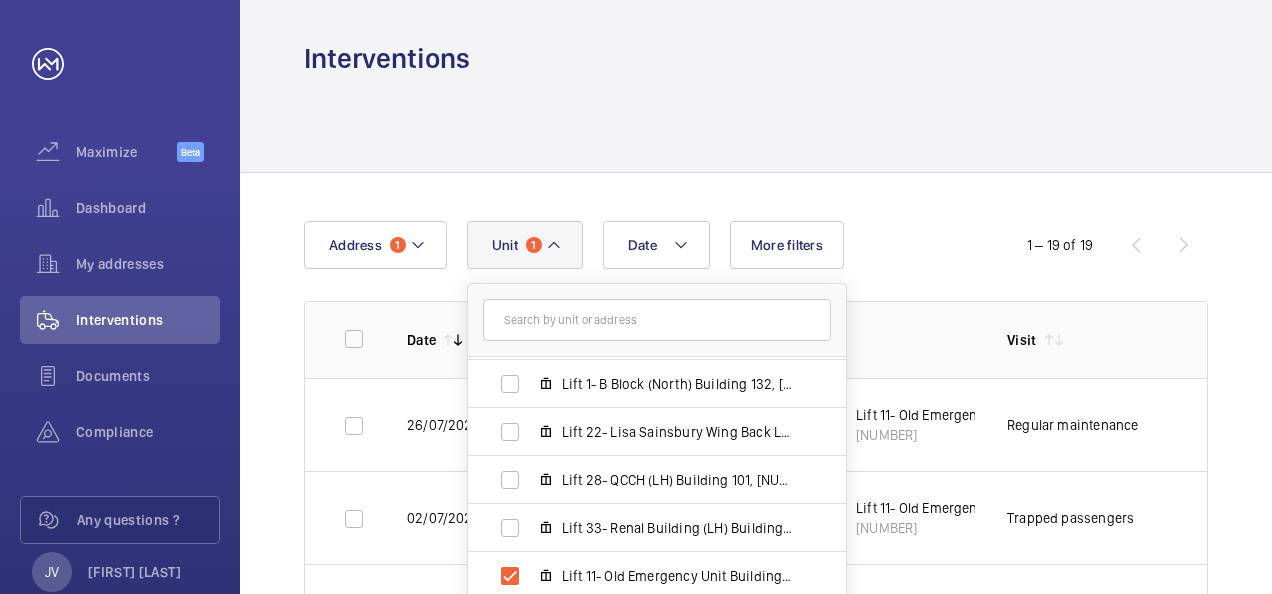 click 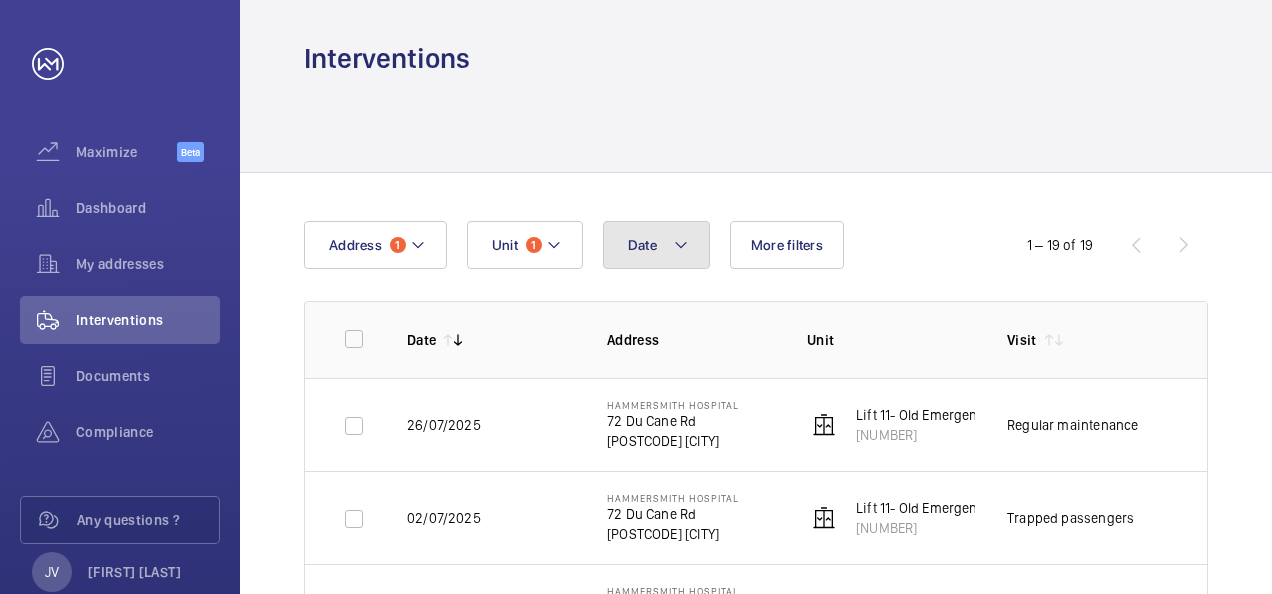 click 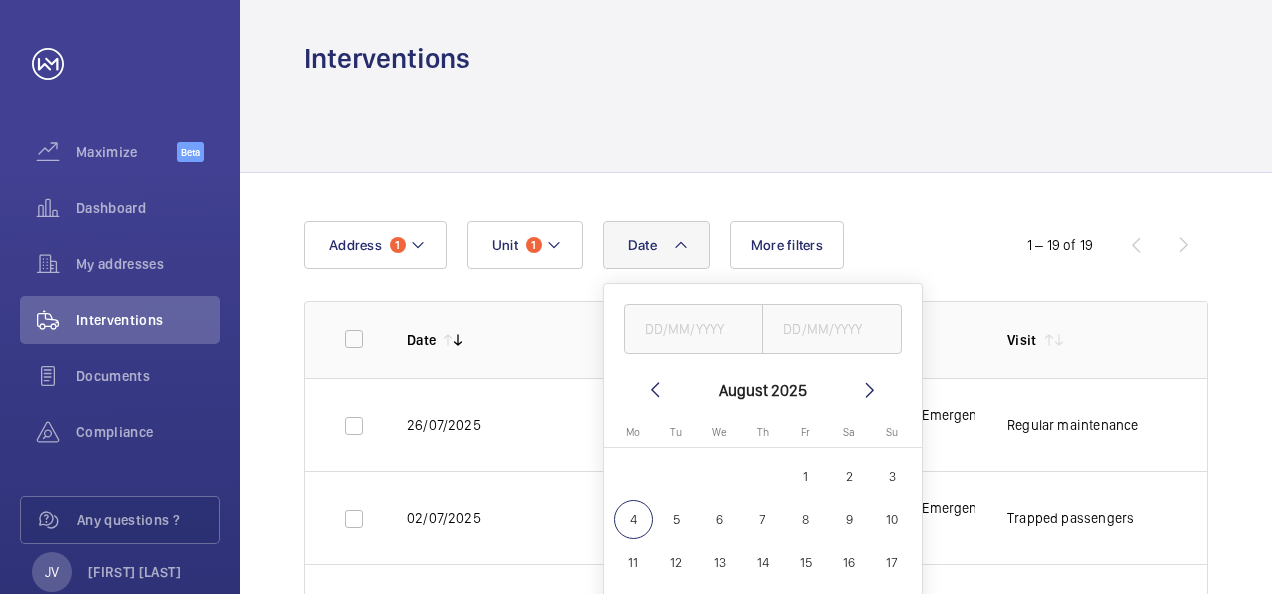 click 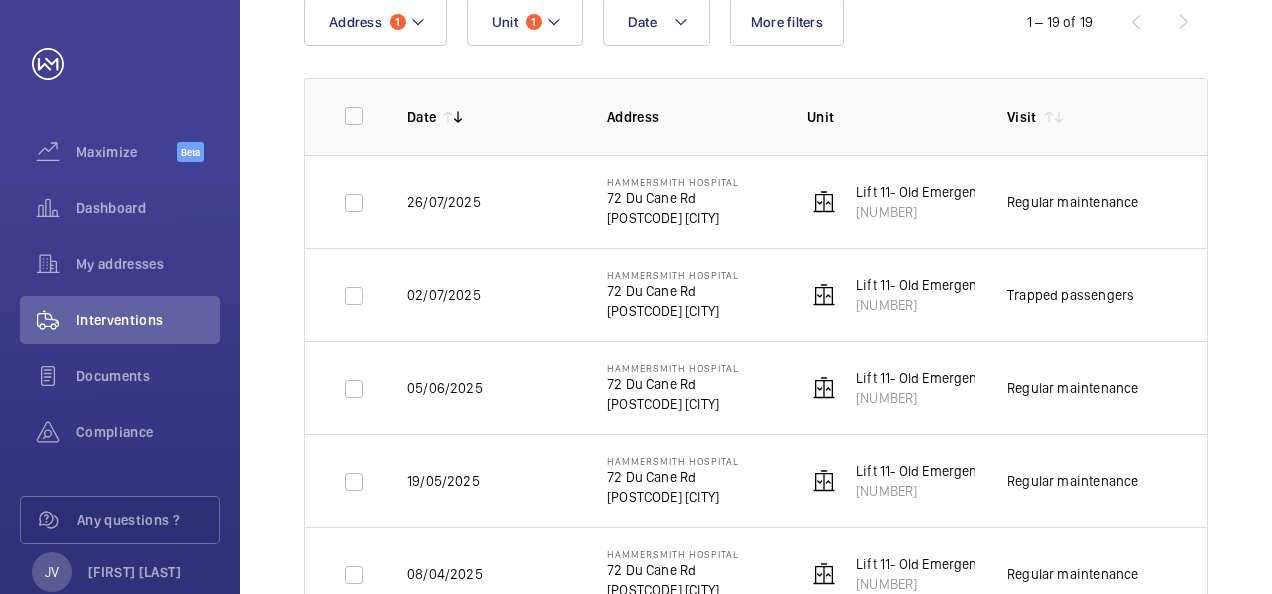 scroll, scrollTop: 248, scrollLeft: 0, axis: vertical 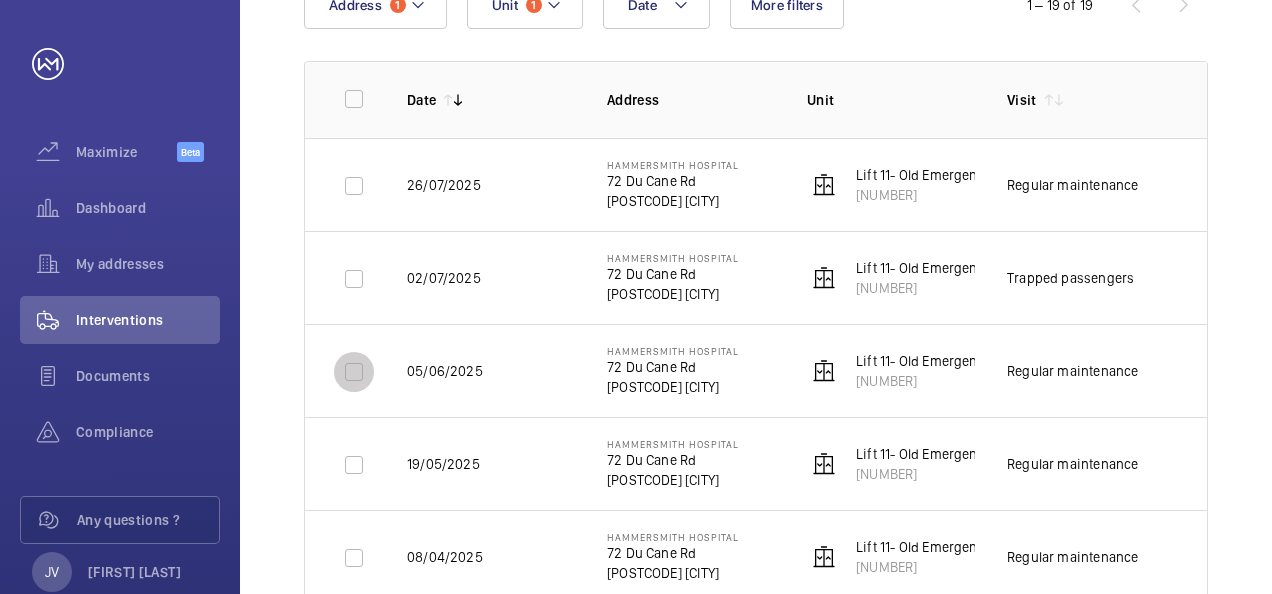 click at bounding box center [354, 372] 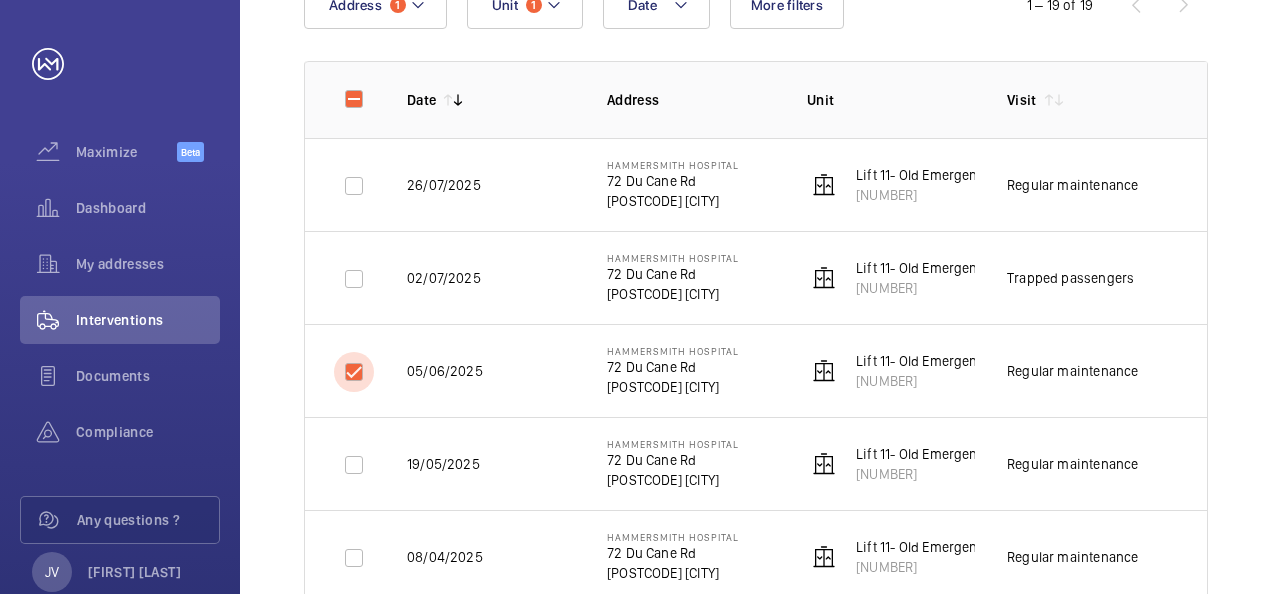 checkbox on "true" 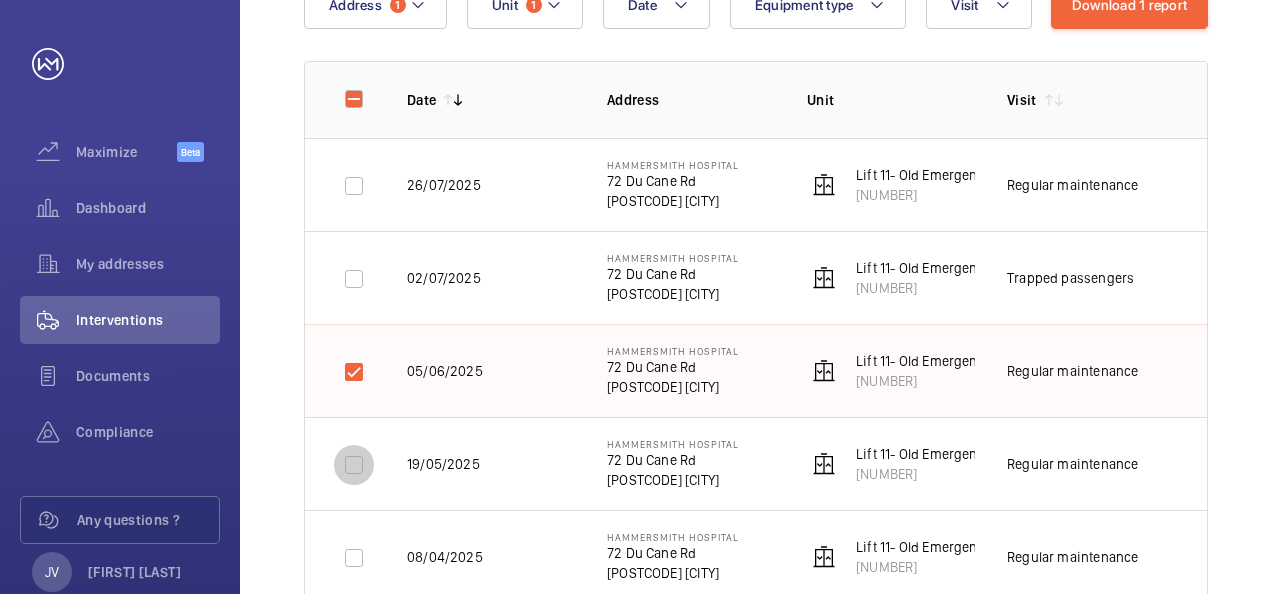 click at bounding box center (354, 465) 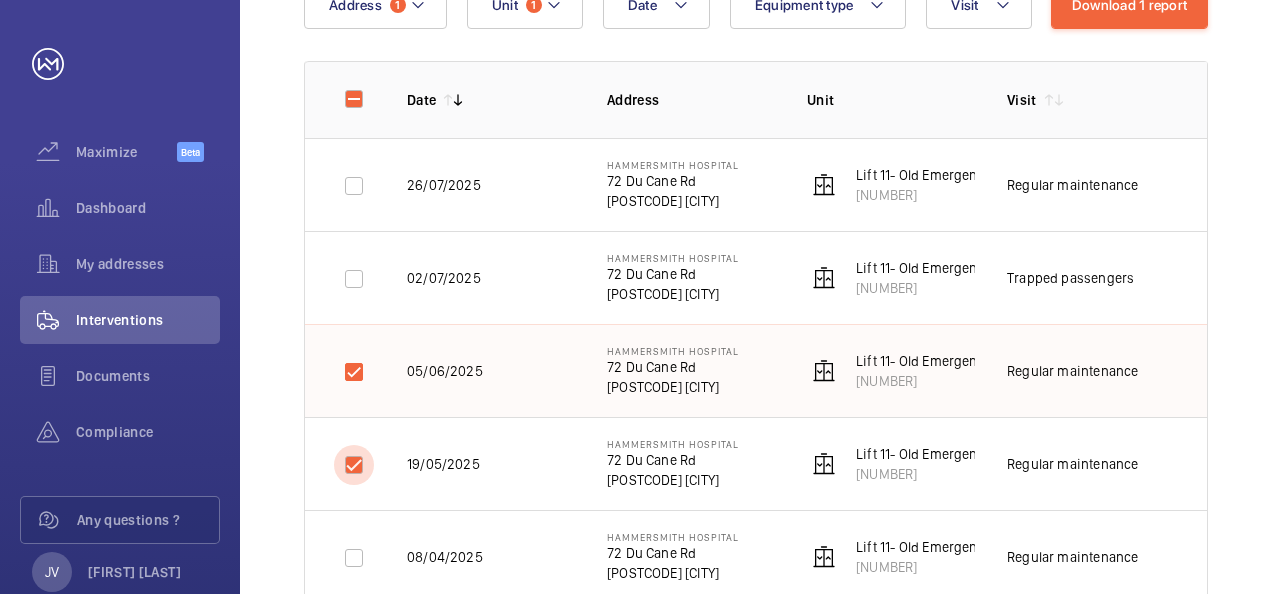 checkbox on "true" 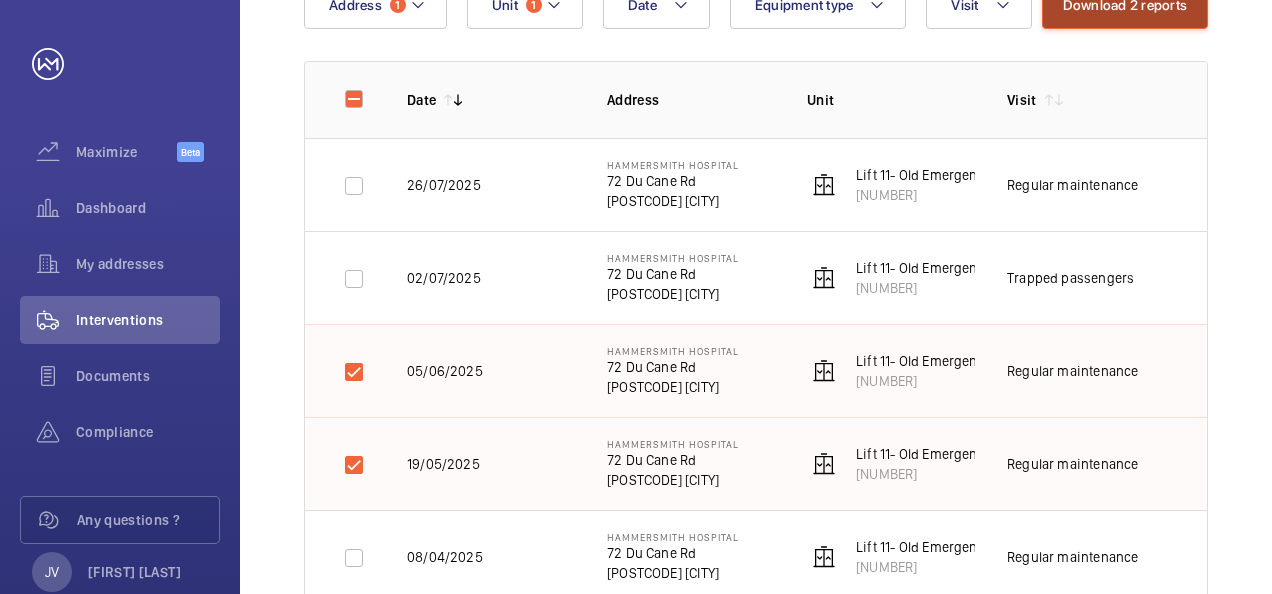 click on "Download 2 reports" 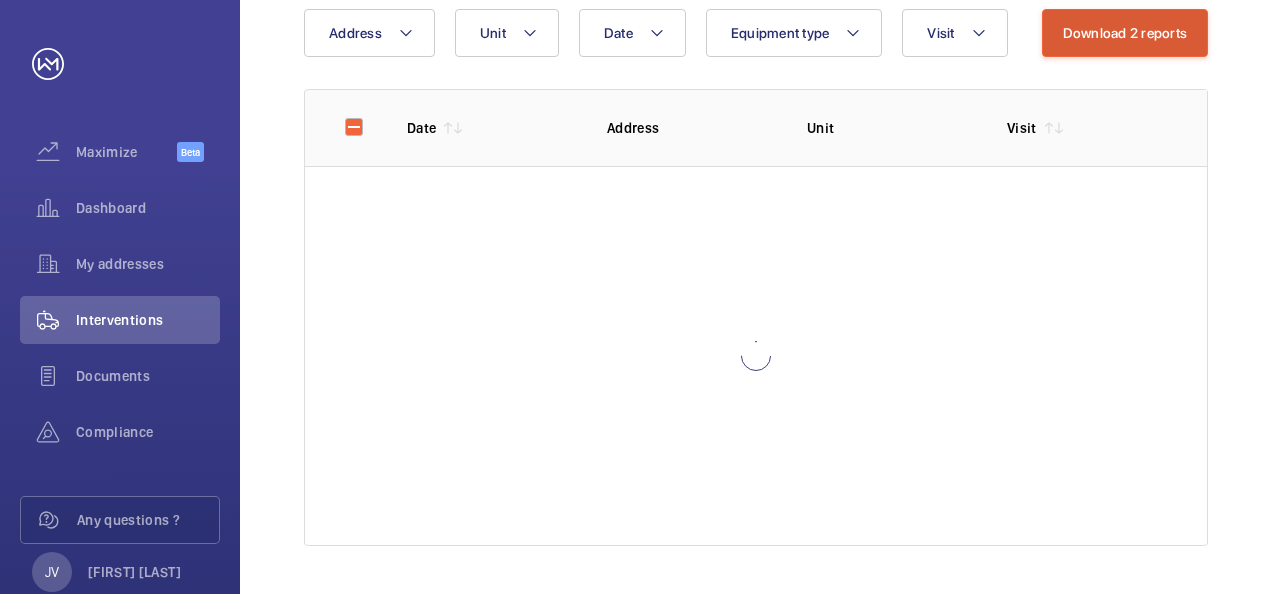scroll, scrollTop: 220, scrollLeft: 0, axis: vertical 